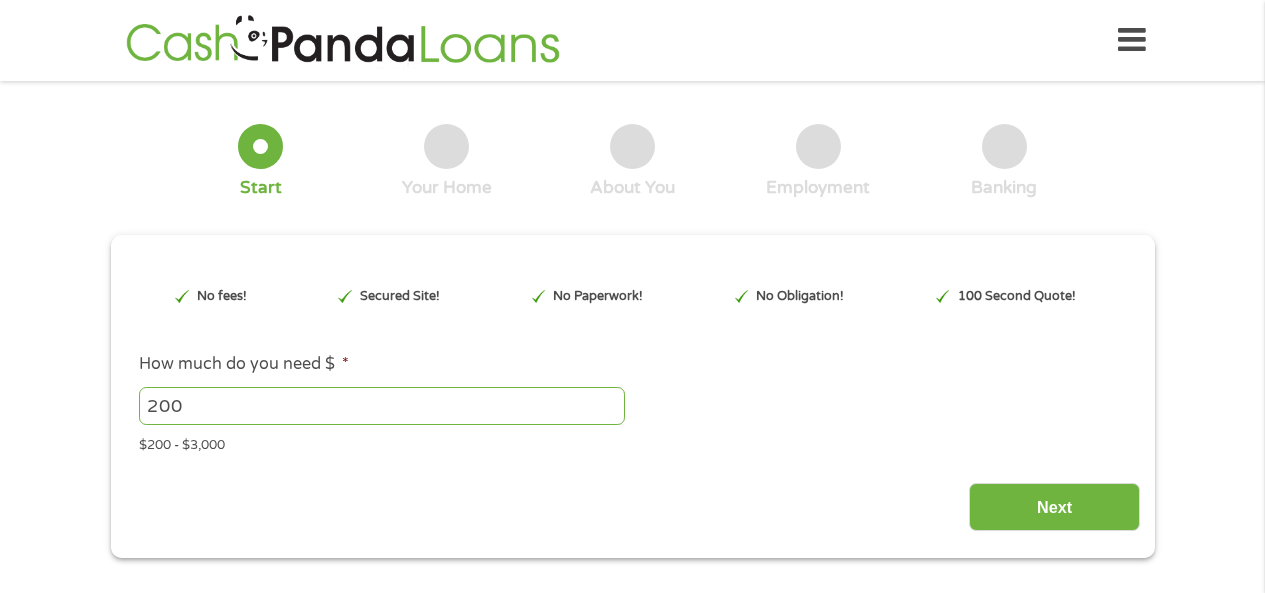 scroll, scrollTop: 0, scrollLeft: 0, axis: both 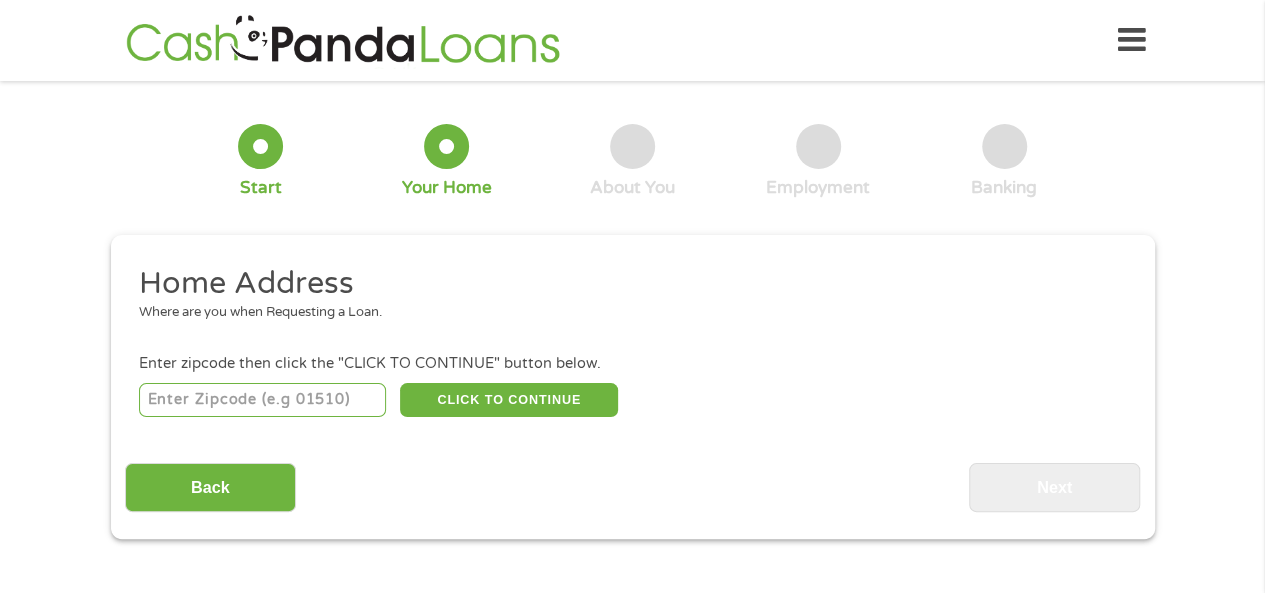 click at bounding box center (262, 400) 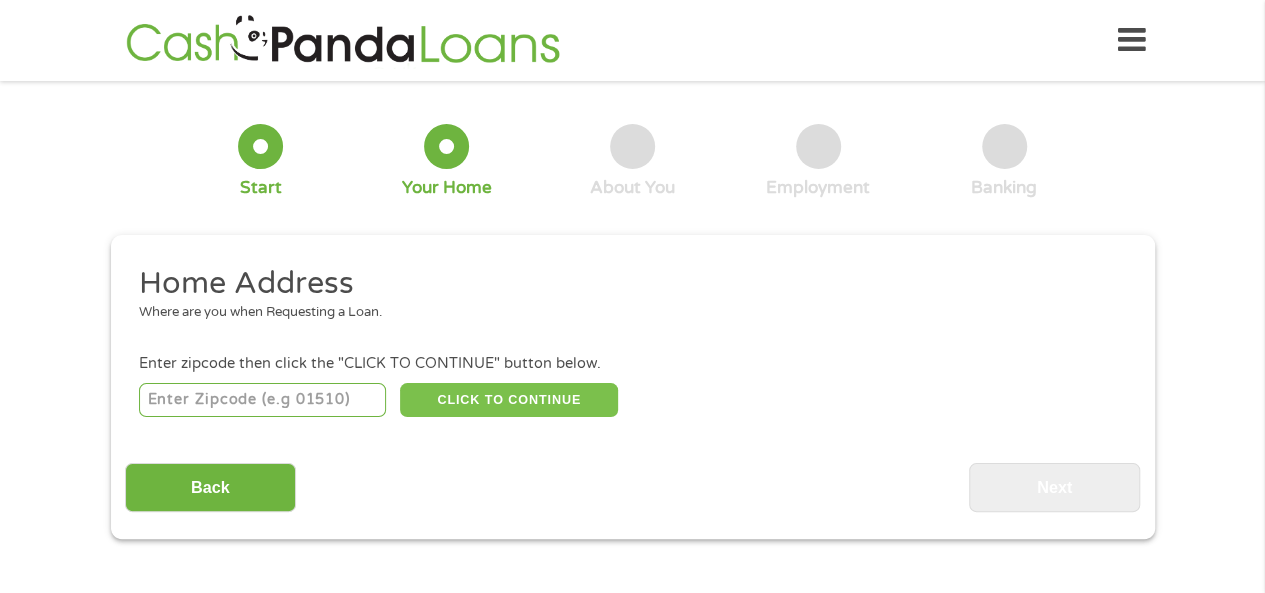 type on "[NUMBER]" 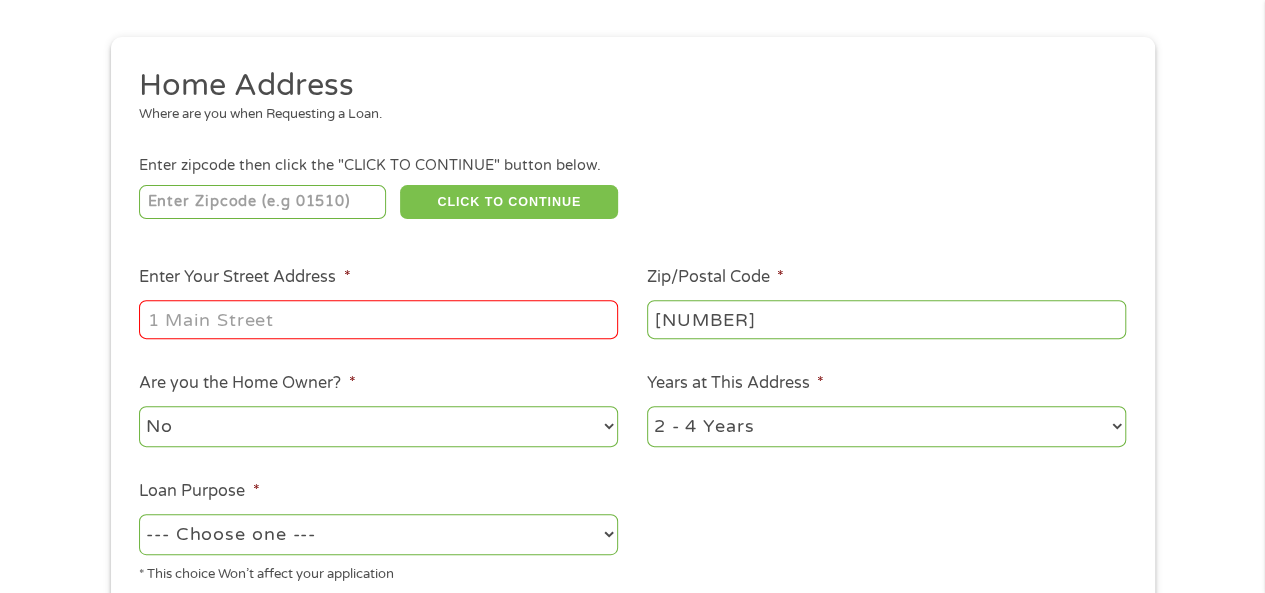 scroll, scrollTop: 200, scrollLeft: 0, axis: vertical 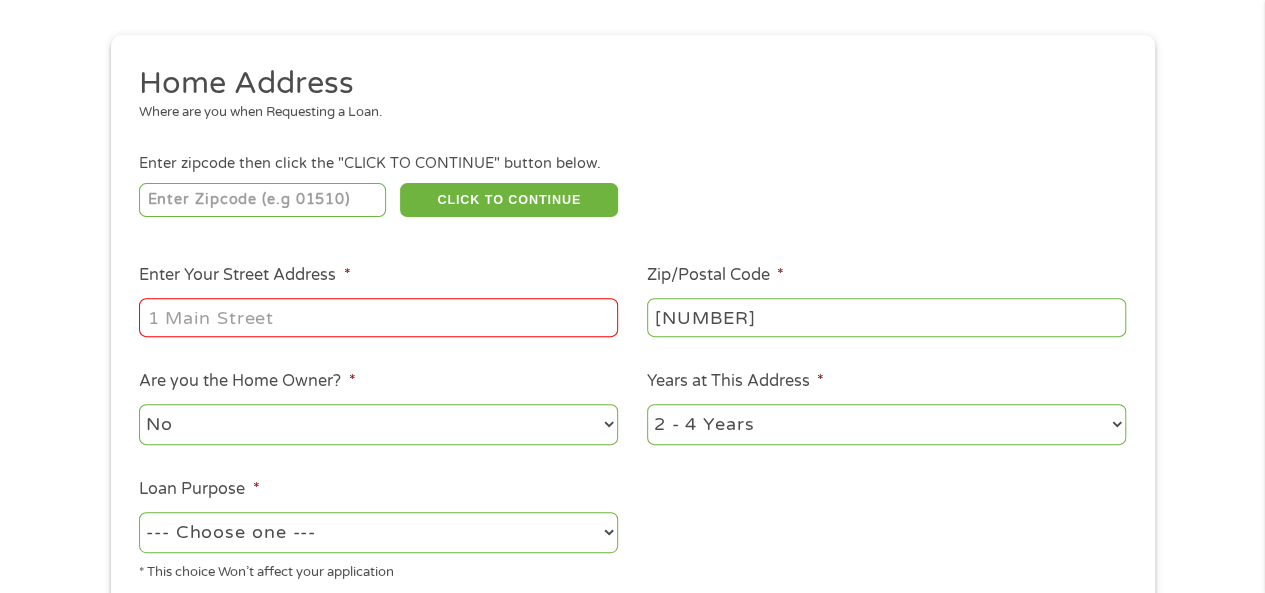 click on "Enter Your Street Address *" at bounding box center [378, 317] 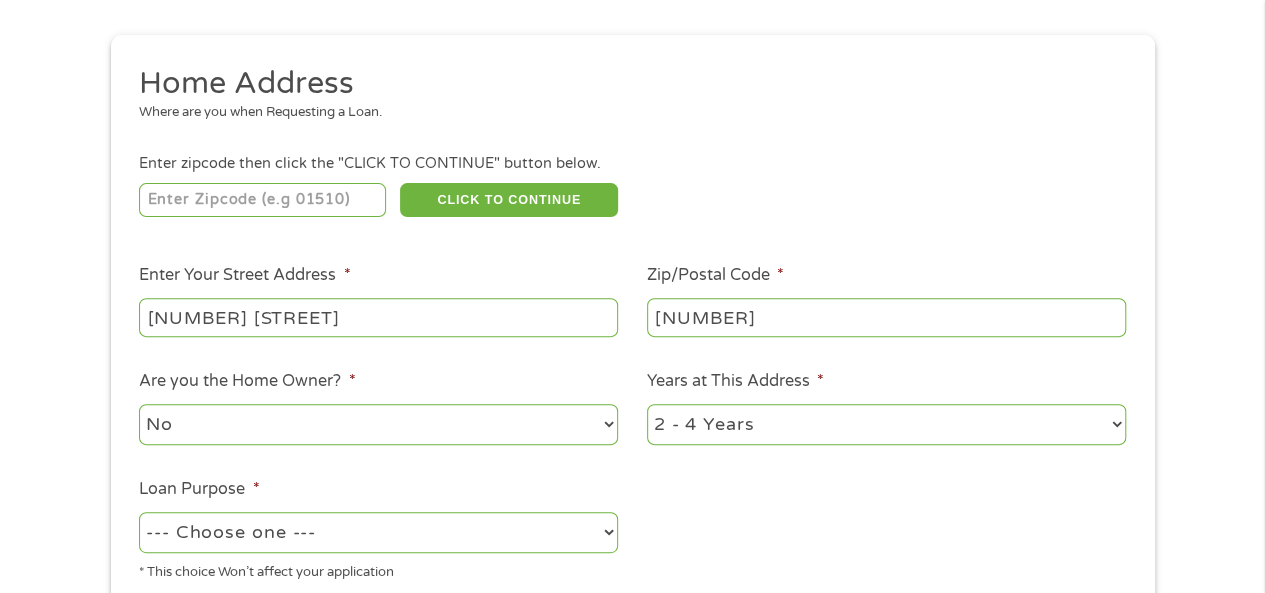 type on "[NUMBER] [STREET]" 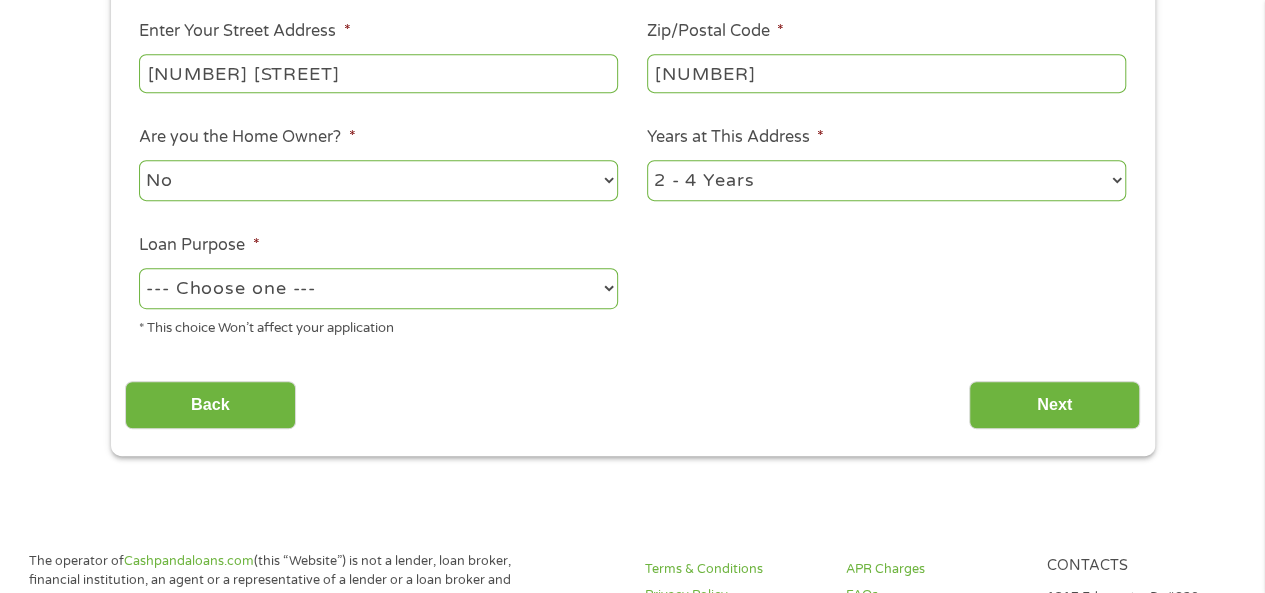 scroll, scrollTop: 500, scrollLeft: 0, axis: vertical 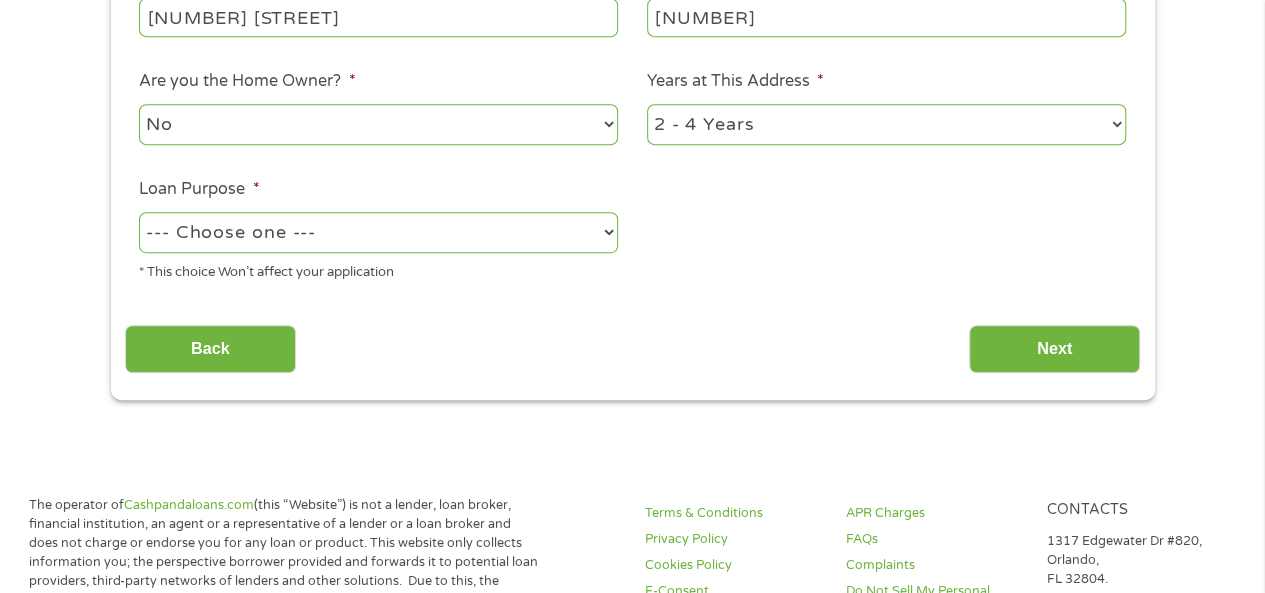 click on "--- Choose one --- Pay Bills Debt Consolidation Home Improvement Major Purchase Car Loan Short Term Cash Medical Expenses Other" at bounding box center (378, 232) 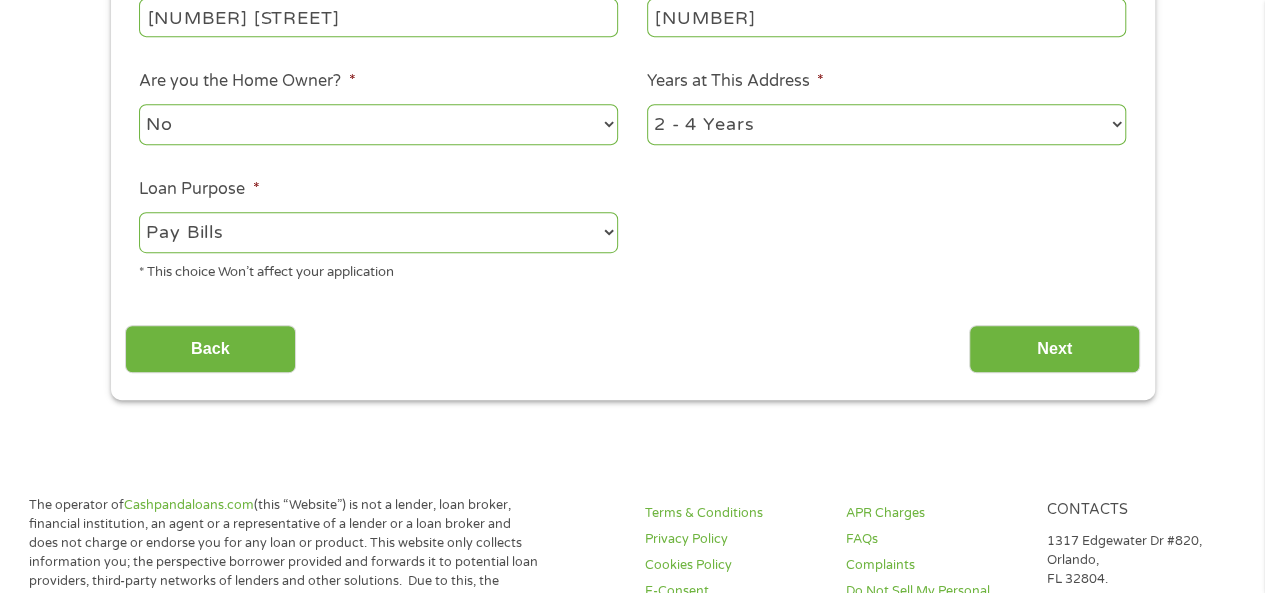 click on "--- Choose one --- Pay Bills Debt Consolidation Home Improvement Major Purchase Car Loan Short Term Cash Medical Expenses Other" at bounding box center [378, 232] 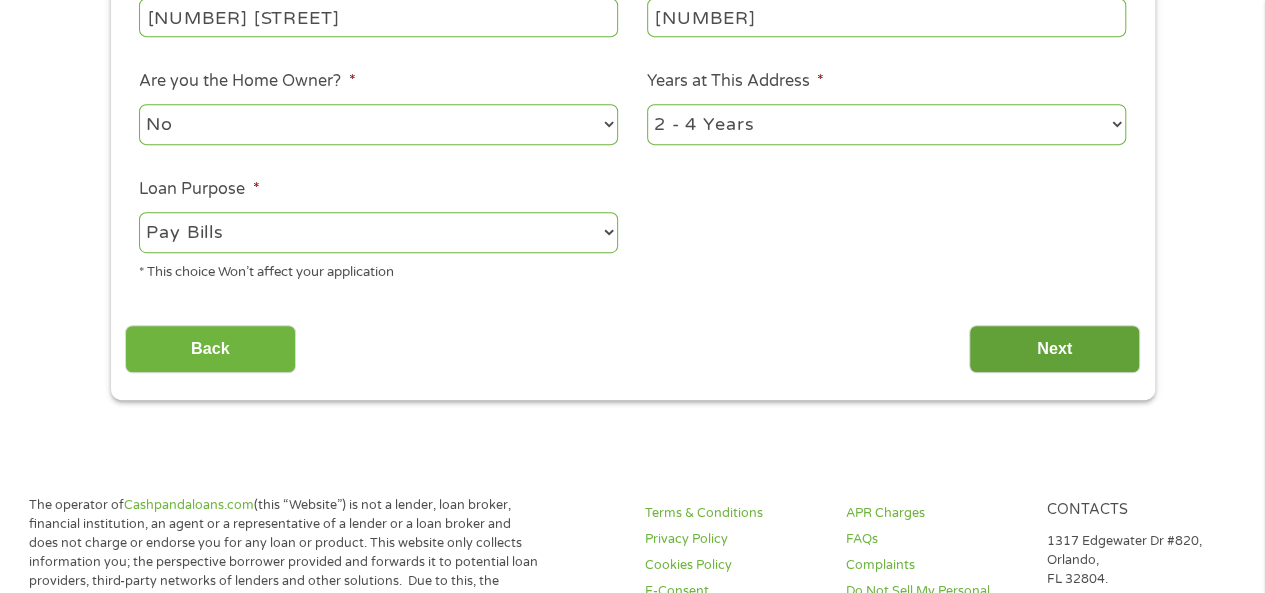 click on "Next" at bounding box center (1054, 349) 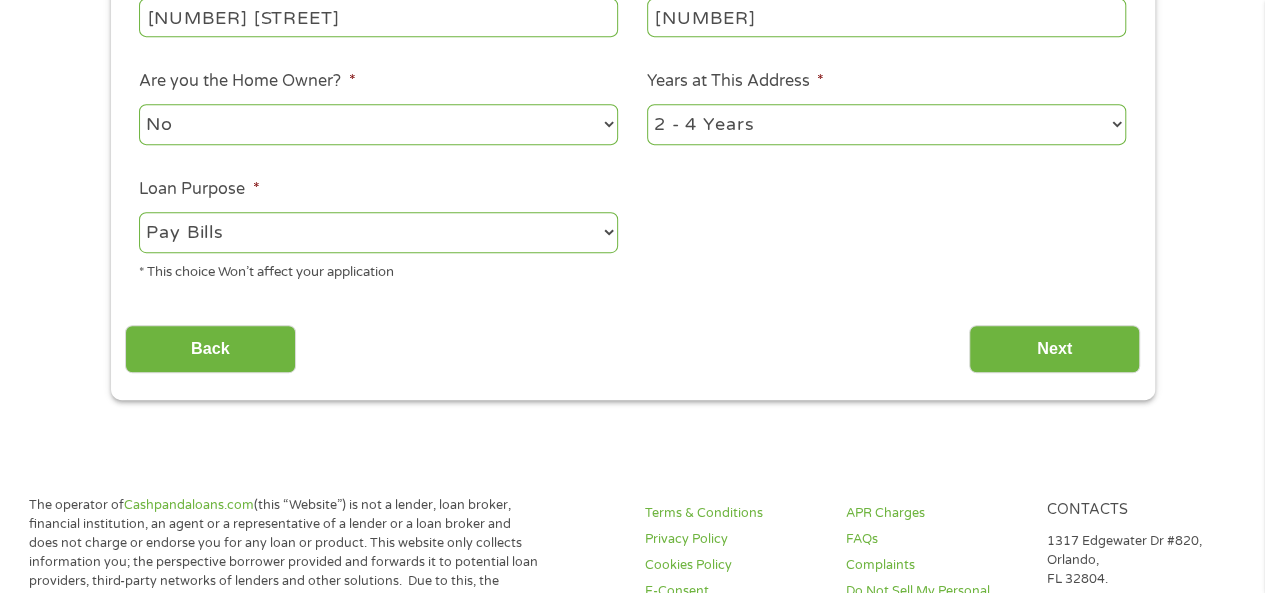 scroll, scrollTop: 8, scrollLeft: 8, axis: both 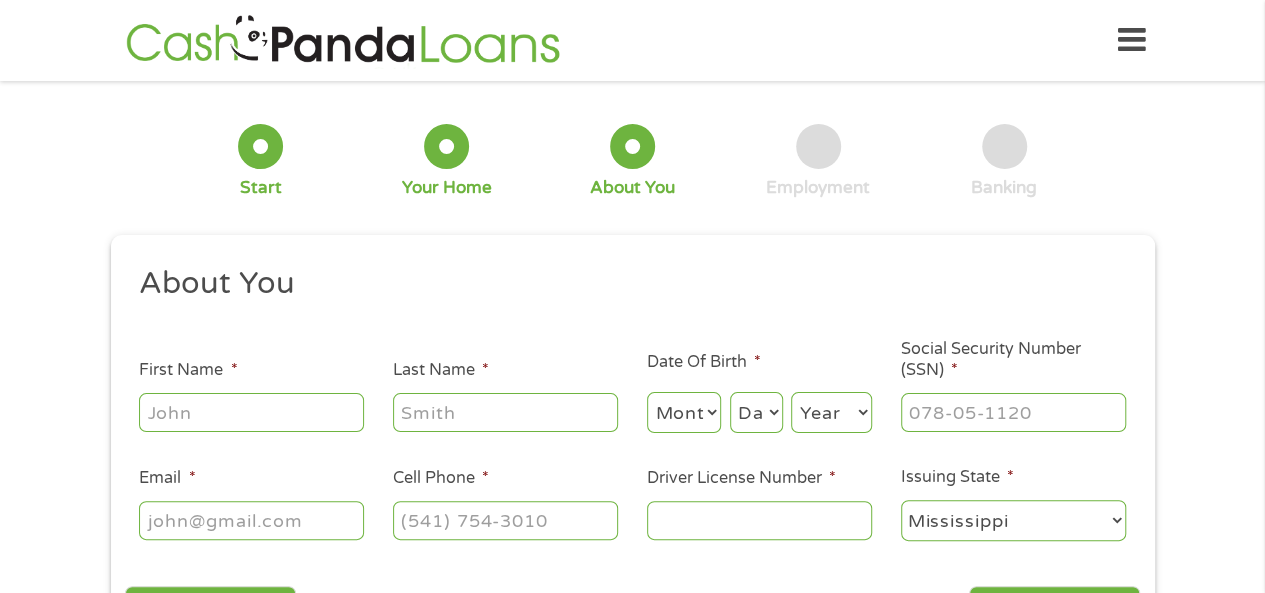 click on "First Name *" at bounding box center [251, 412] 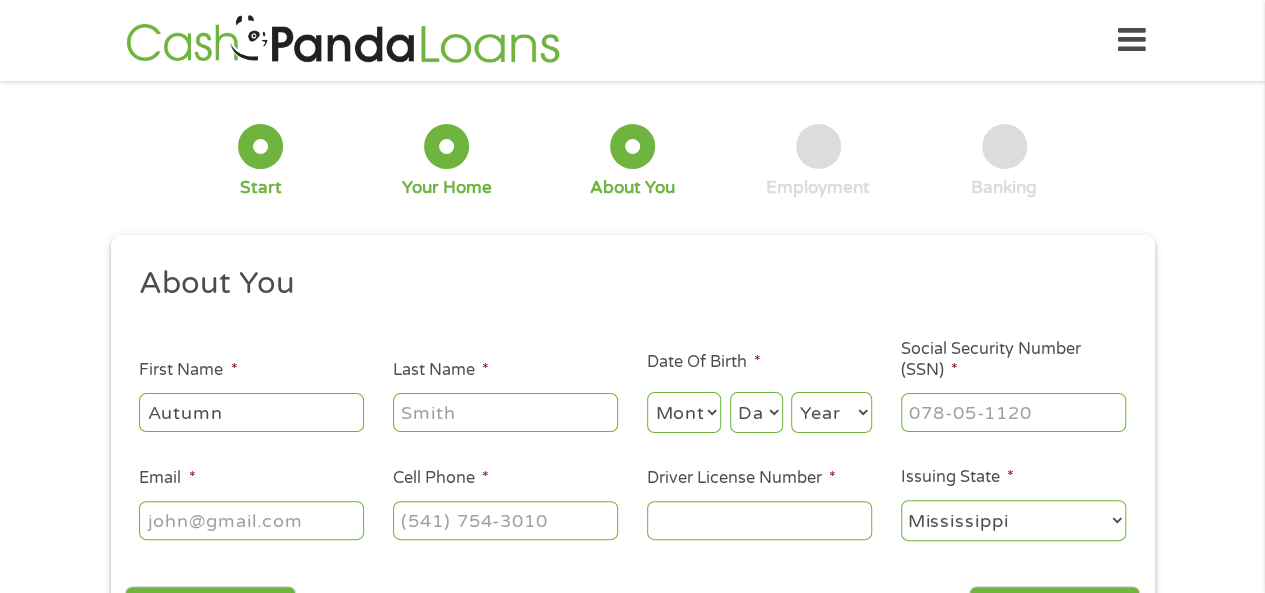 type on "Autumn" 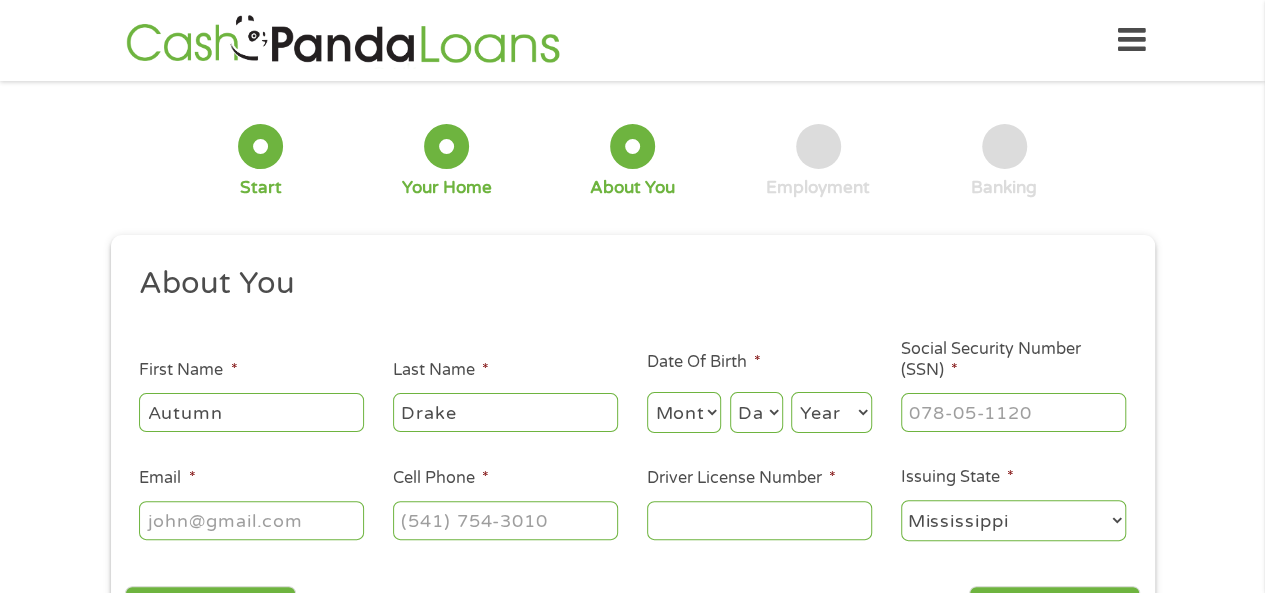 type on "Drake" 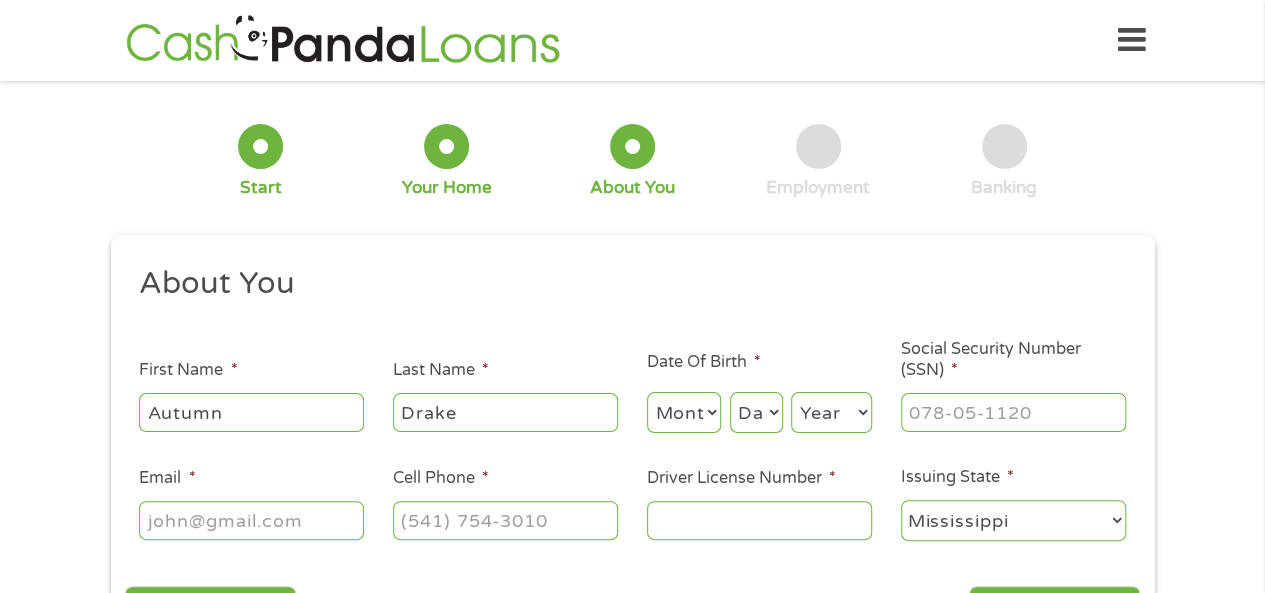 click on "Month 1 2 3 4 5 6 7 8 9 10 11 12" at bounding box center (684, 412) 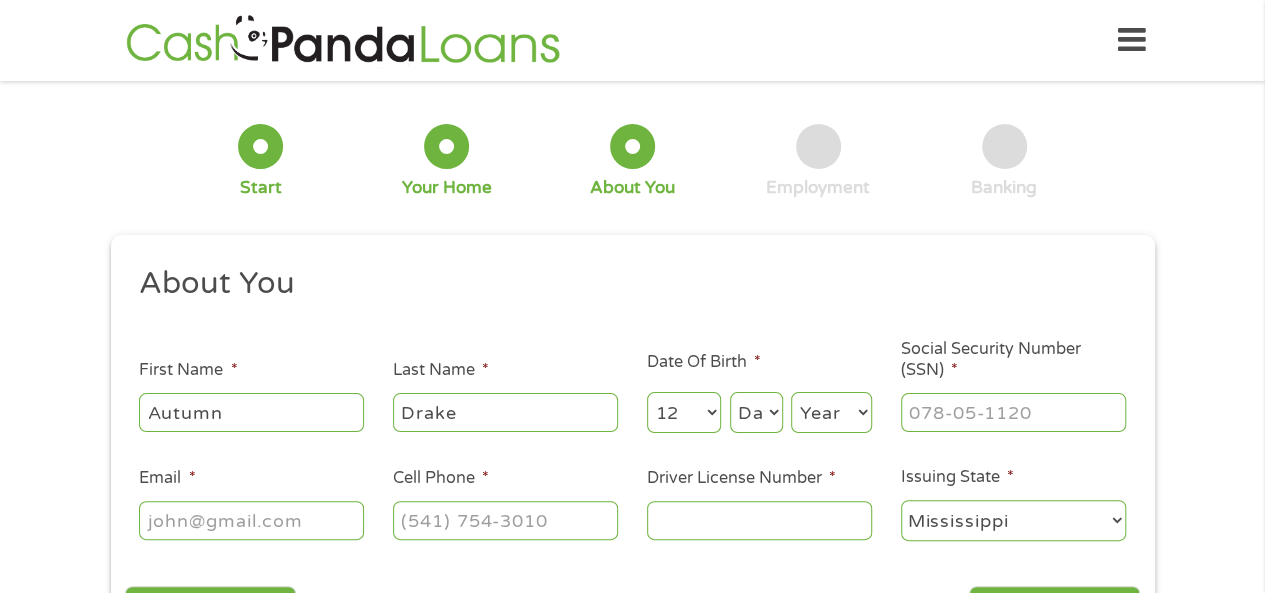 click on "Month 1 2 3 4 5 6 7 8 9 10 11 12" at bounding box center (684, 412) 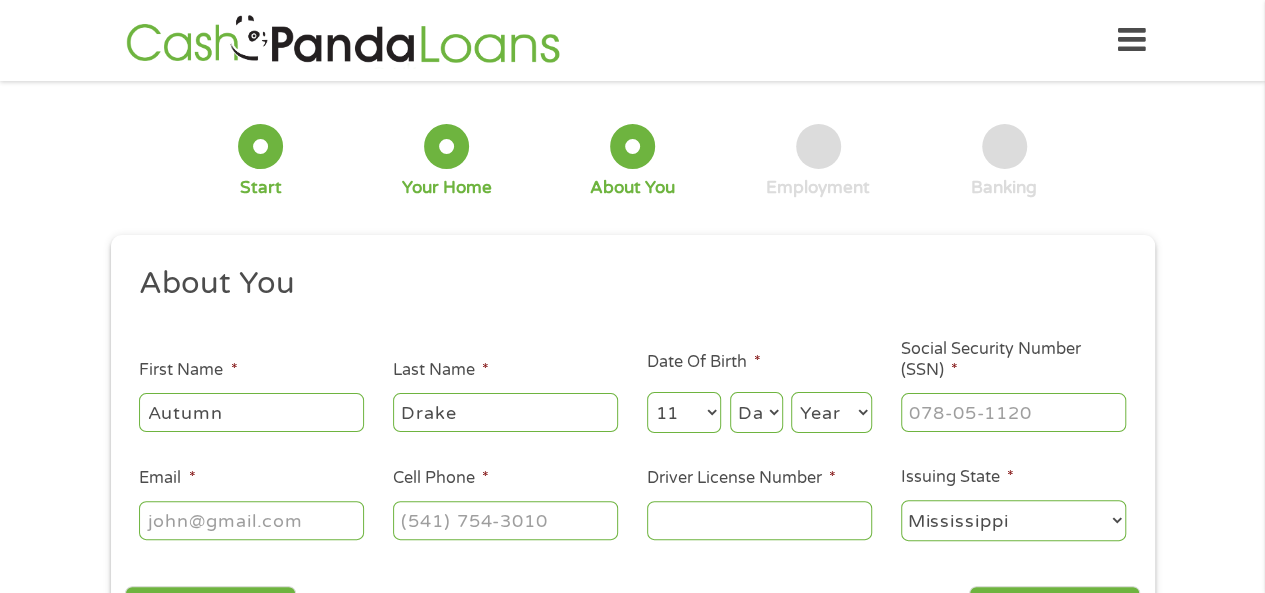 click on "Month 1 2 3 4 5 6 7 8 9 10 11 12" at bounding box center [684, 412] 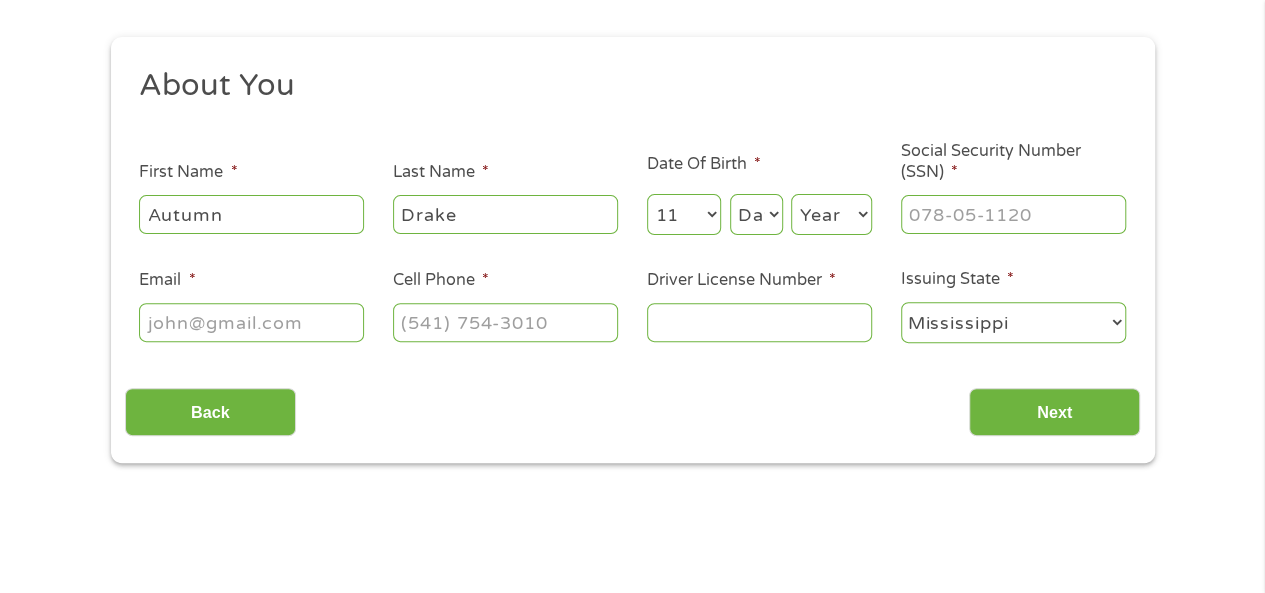scroll, scrollTop: 200, scrollLeft: 0, axis: vertical 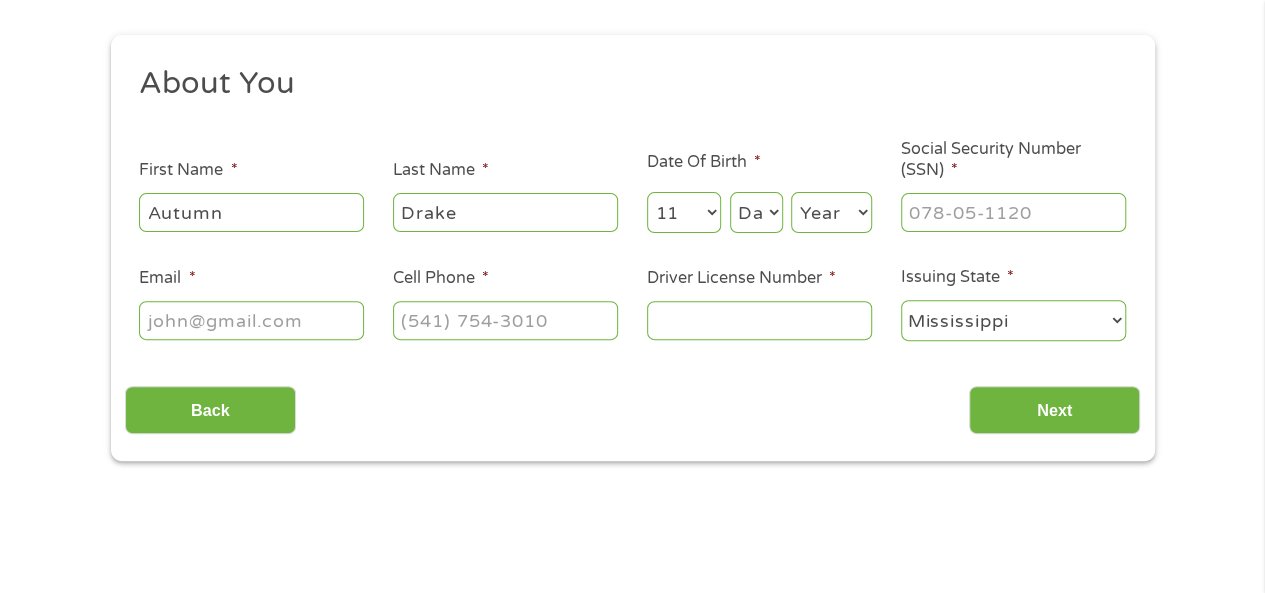 click on "Day 1 2 3 4 5 6 7 8 9 10 11 12 13 14 15 16 17 18 19 20 21 22 23 24 25 26 27 28 29 30 31" at bounding box center [756, 212] 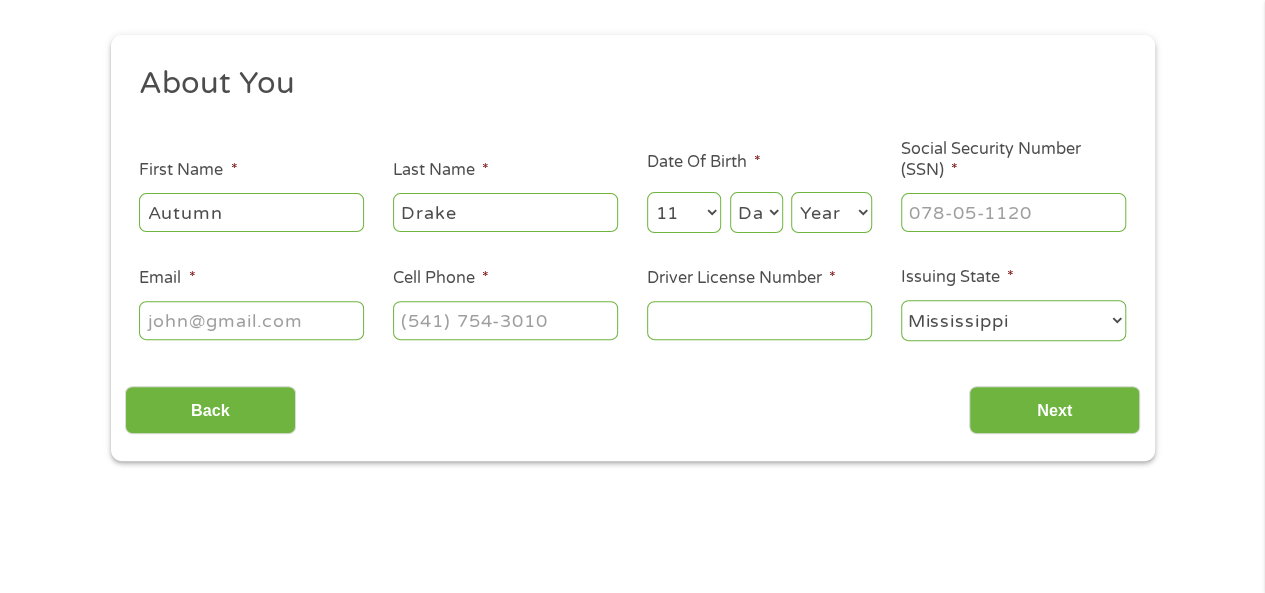select on "26" 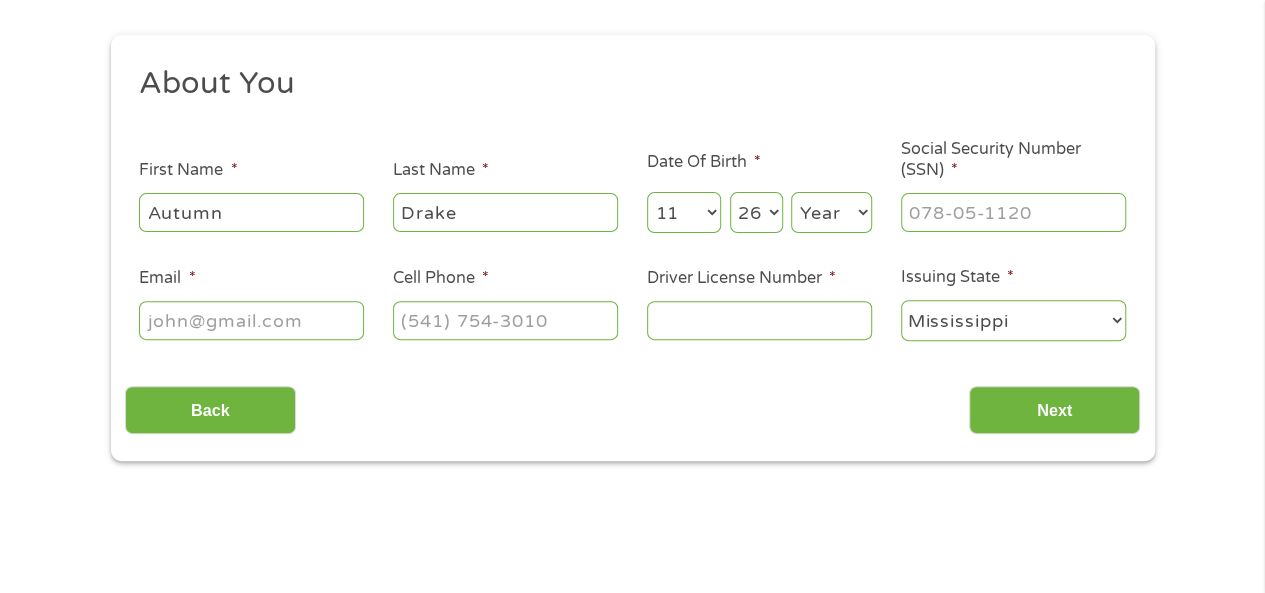 click on "Day 1 2 3 4 5 6 7 8 9 10 11 12 13 14 15 16 17 18 19 20 21 22 23 24 25 26 27 28 29 30 31" at bounding box center [756, 212] 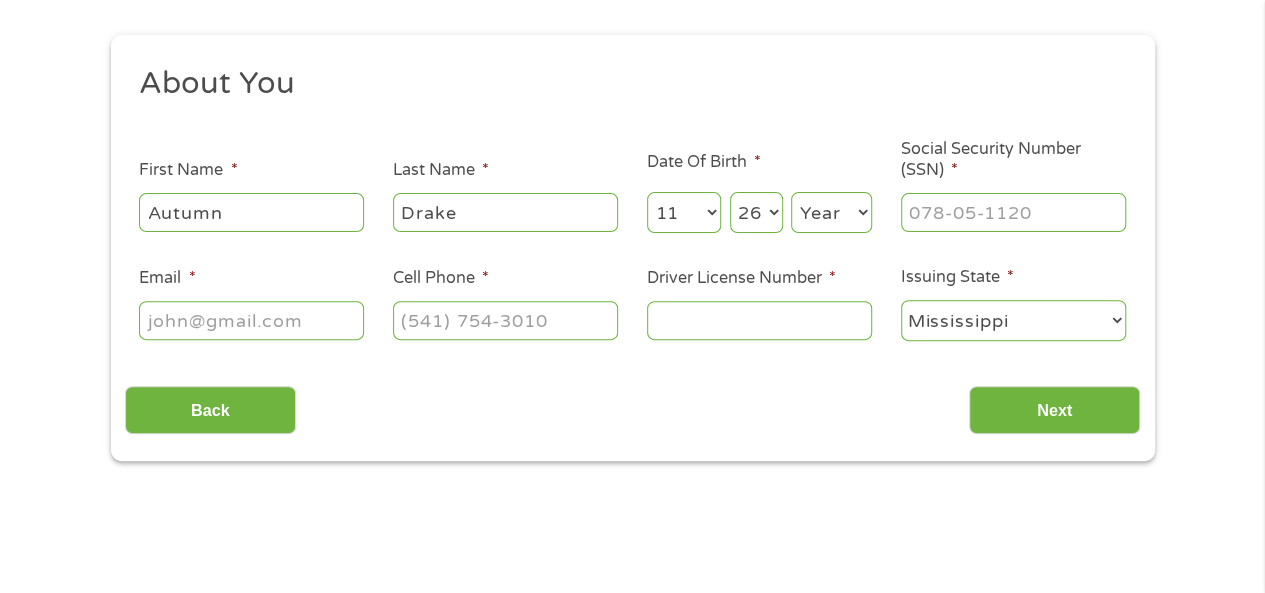 select on "1994" 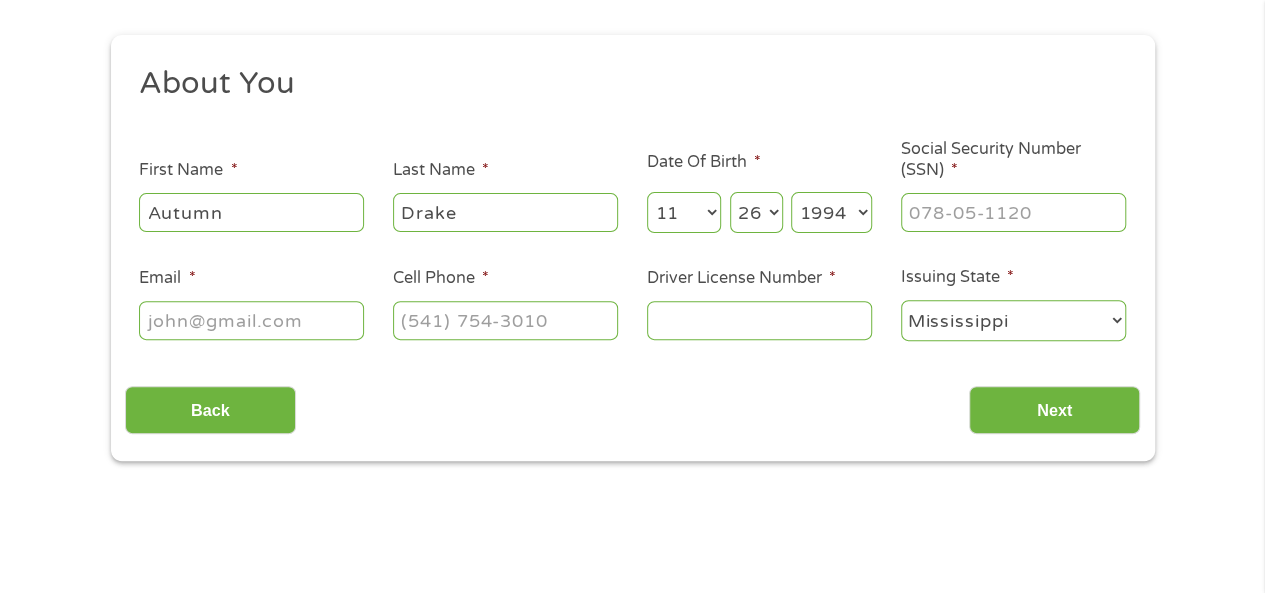 click on "Year 2007 2006 2005 2004 2003 2002 2001 2000 1999 1998 1997 1996 1995 1994 1993 1992 1991 1990 1989 1988 1987 1986 1985 1984 1983 1982 1981 1980 1979 1978 1977 1976 1975 1974 1973 1972 1971 1970 1969 1968 1967 1966 1965 1964 1963 1962 1961 1960 1959 1958 1957 1956 1955 1954 1953 1952 1951 1950 1949 1948 1947 1946 1945 1944 1943 1942 1941 1940 1939 1938 1937 1936 1935 1934 1933 1932 1931 1930 1929 1928 1927 1926 1925 1924 1923 1922 1921 1920" at bounding box center [831, 212] 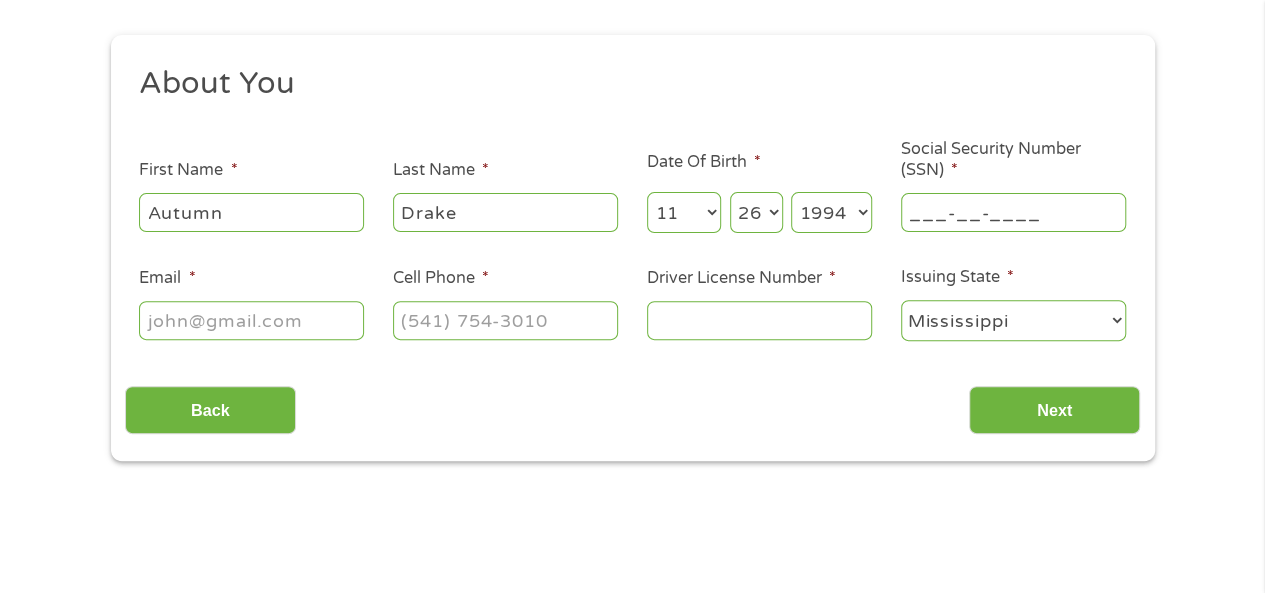 click on "___-__-____" at bounding box center [1013, 212] 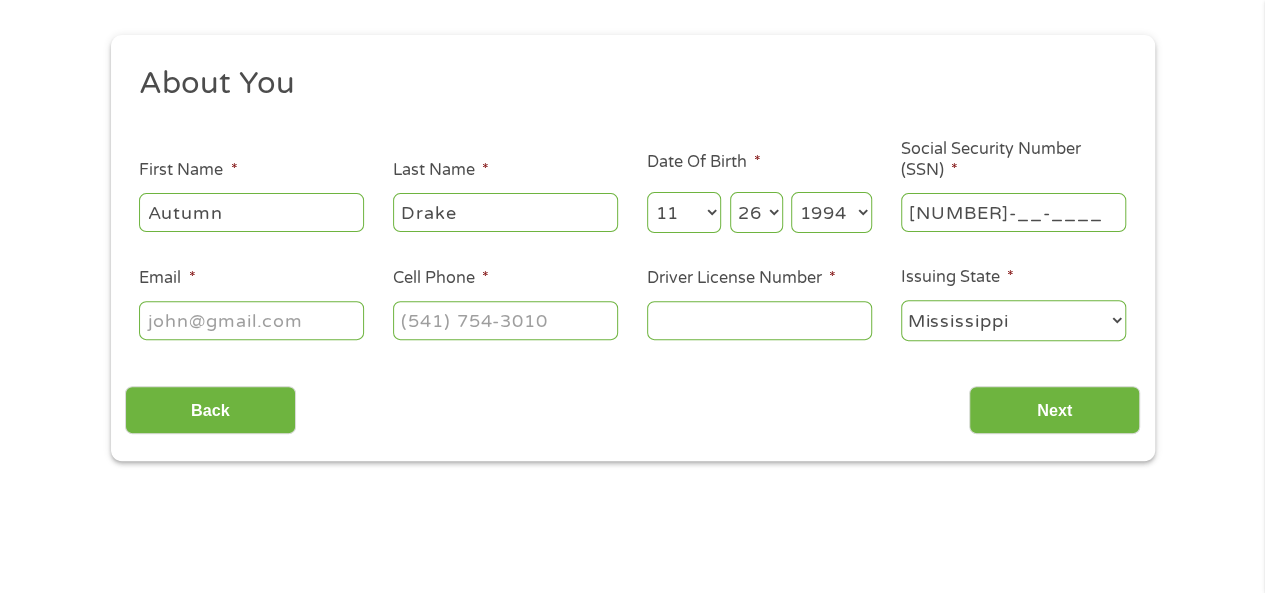 type on "[NUMBER]-__-____" 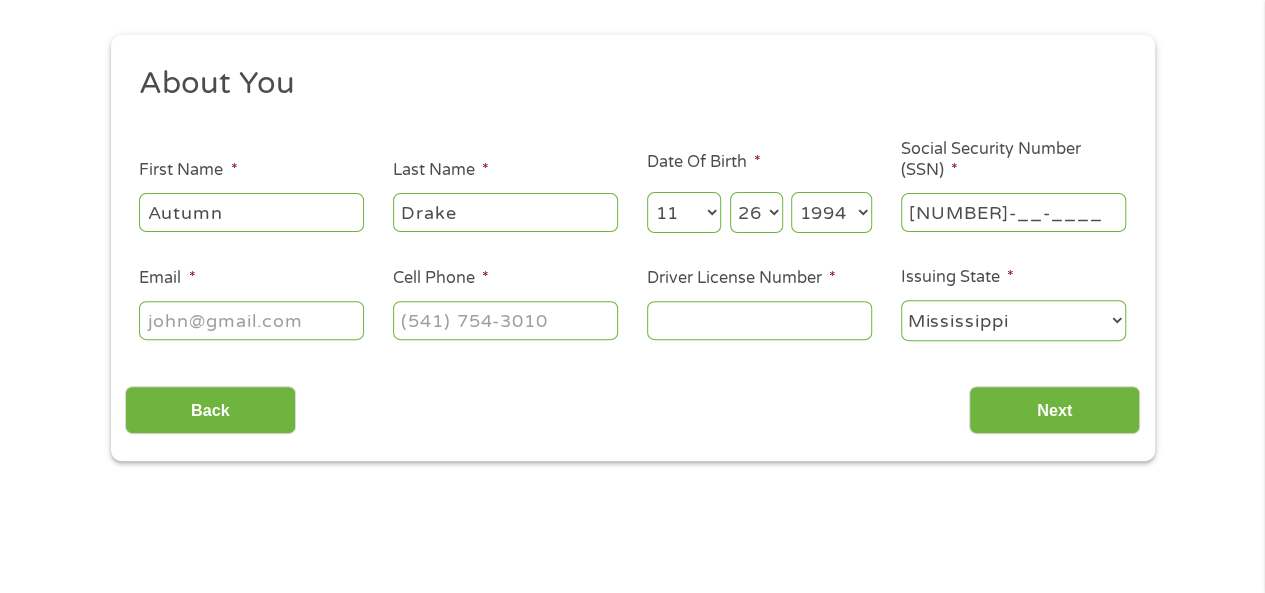 click on "Email *" at bounding box center [251, 320] 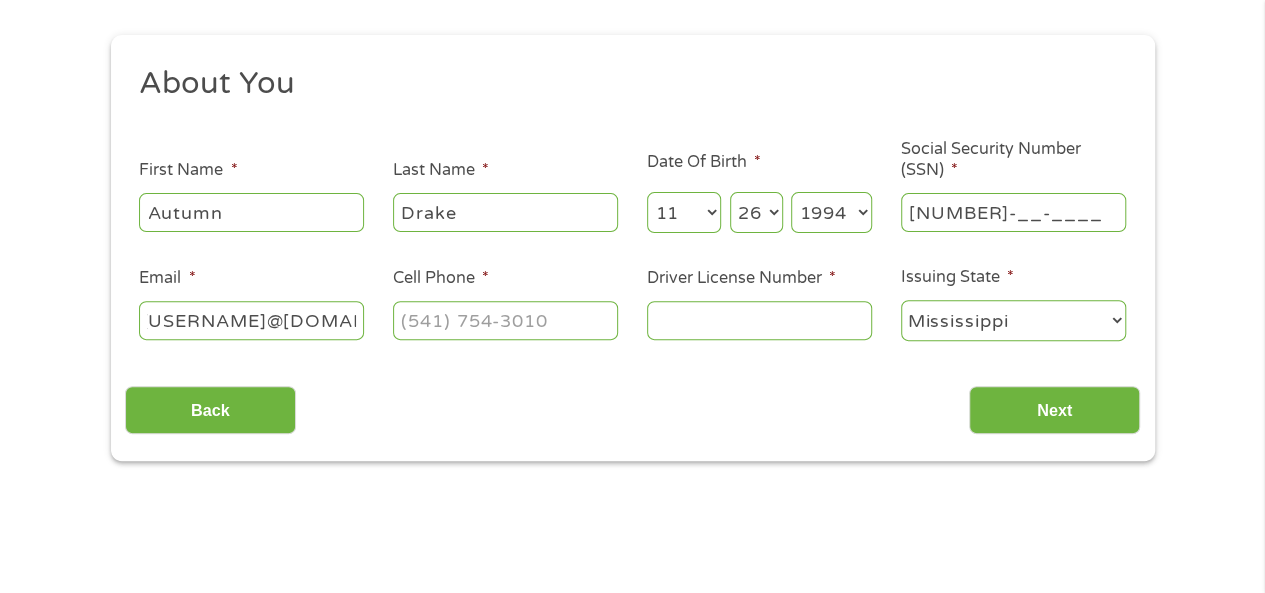 scroll, scrollTop: 0, scrollLeft: 26, axis: horizontal 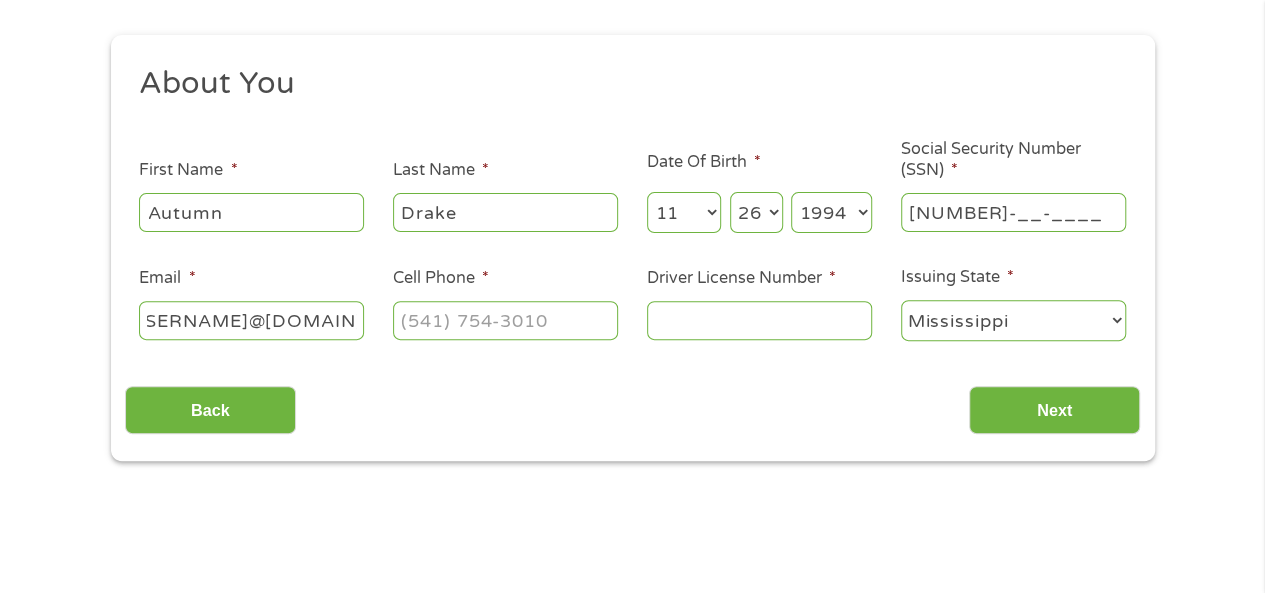 type on "[USERNAME]@[DOMAIN]" 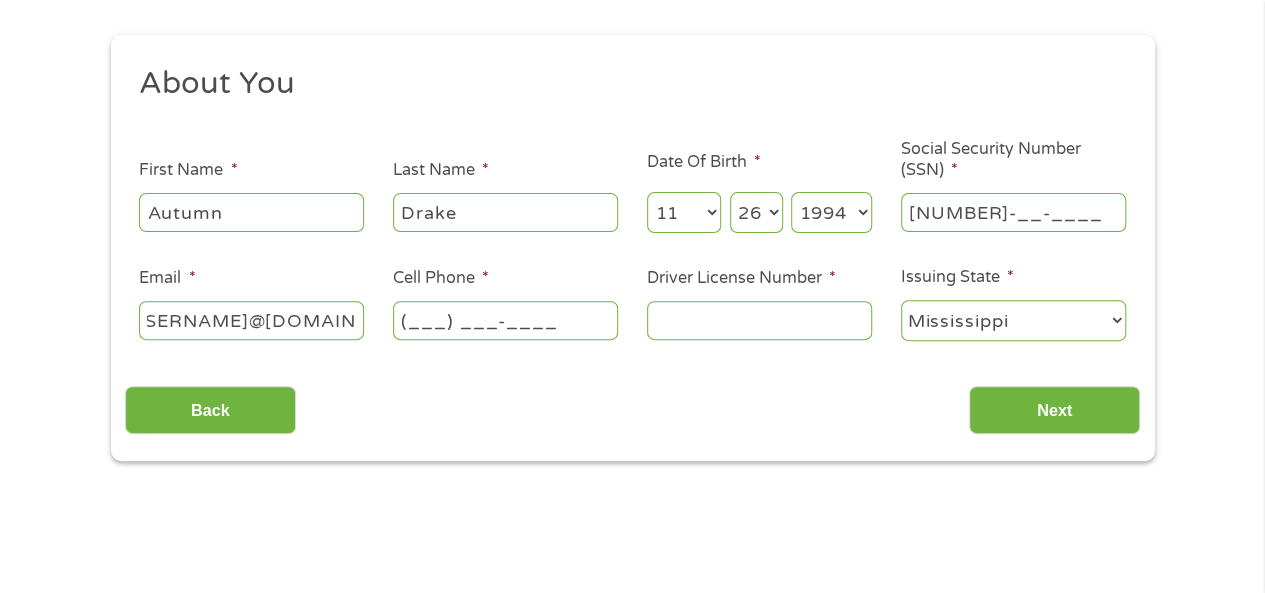 scroll, scrollTop: 0, scrollLeft: 0, axis: both 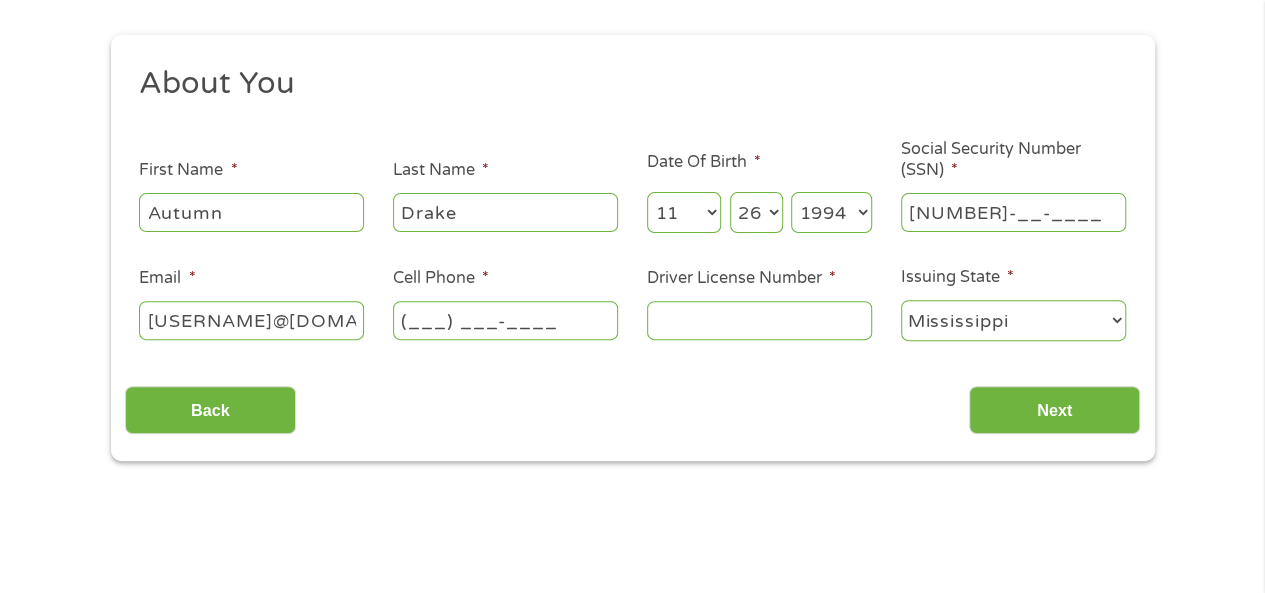 click on "(___) ___-____" at bounding box center [505, 320] 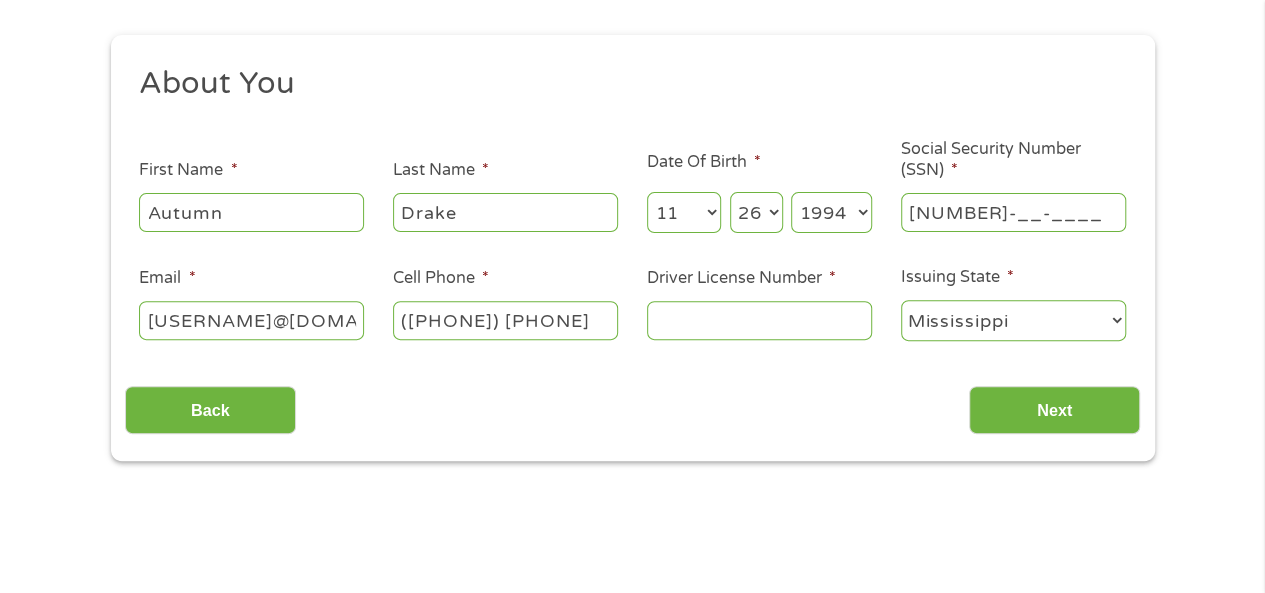 type on "([PHONE]) [PHONE]" 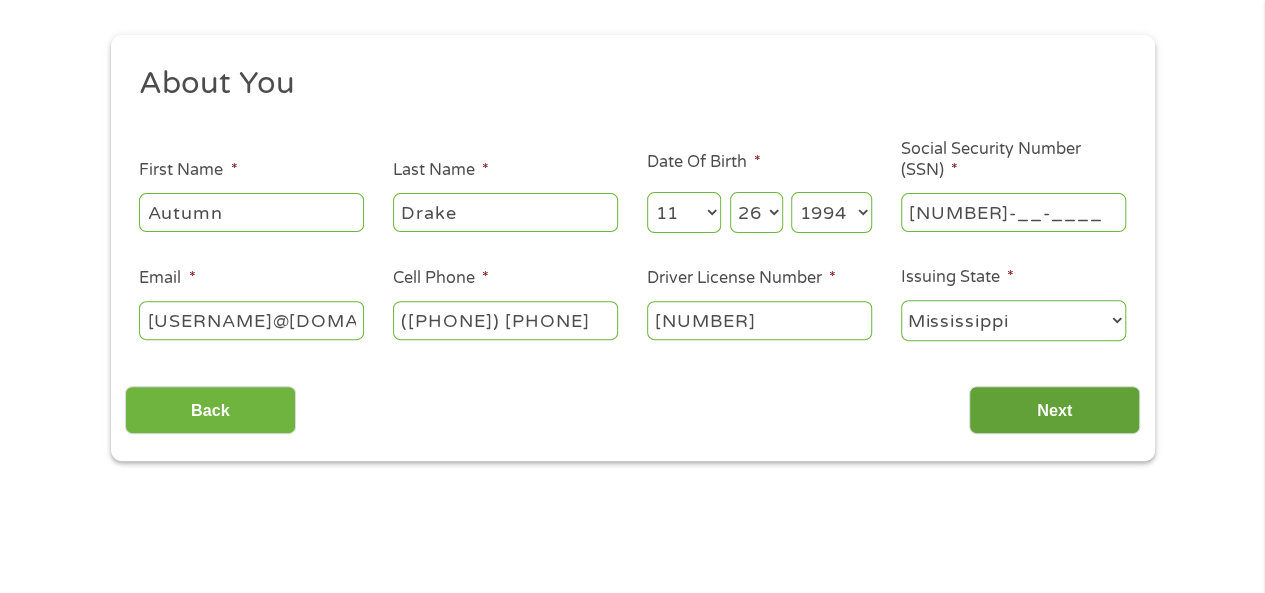 type on "[NUMBER]" 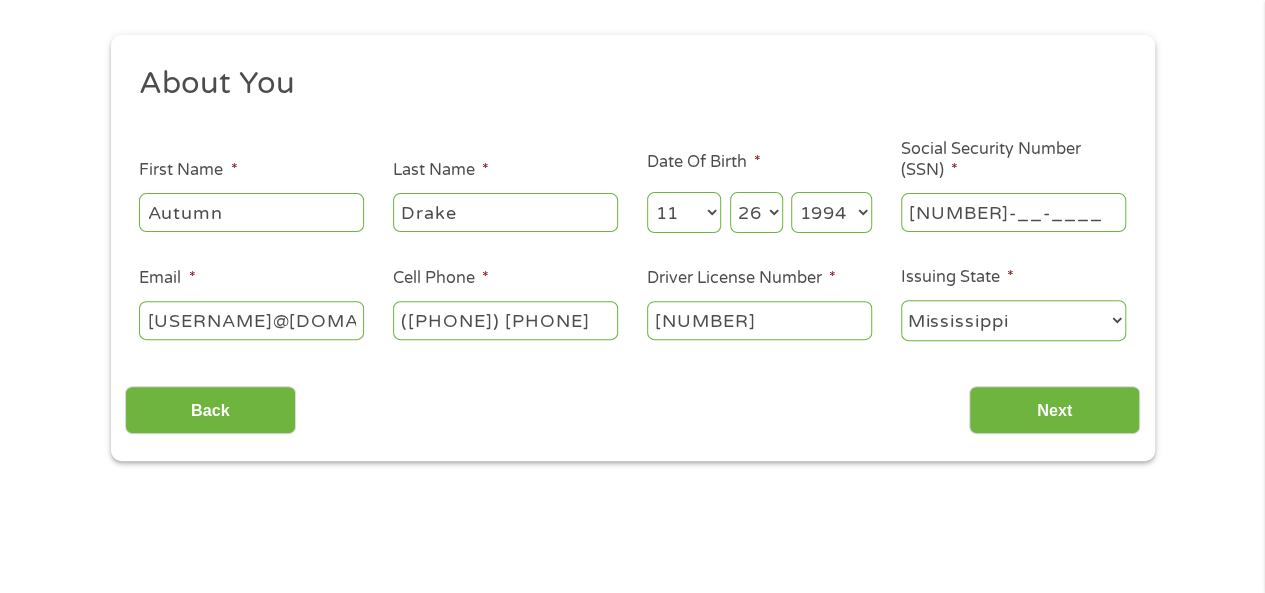 scroll, scrollTop: 8, scrollLeft: 8, axis: both 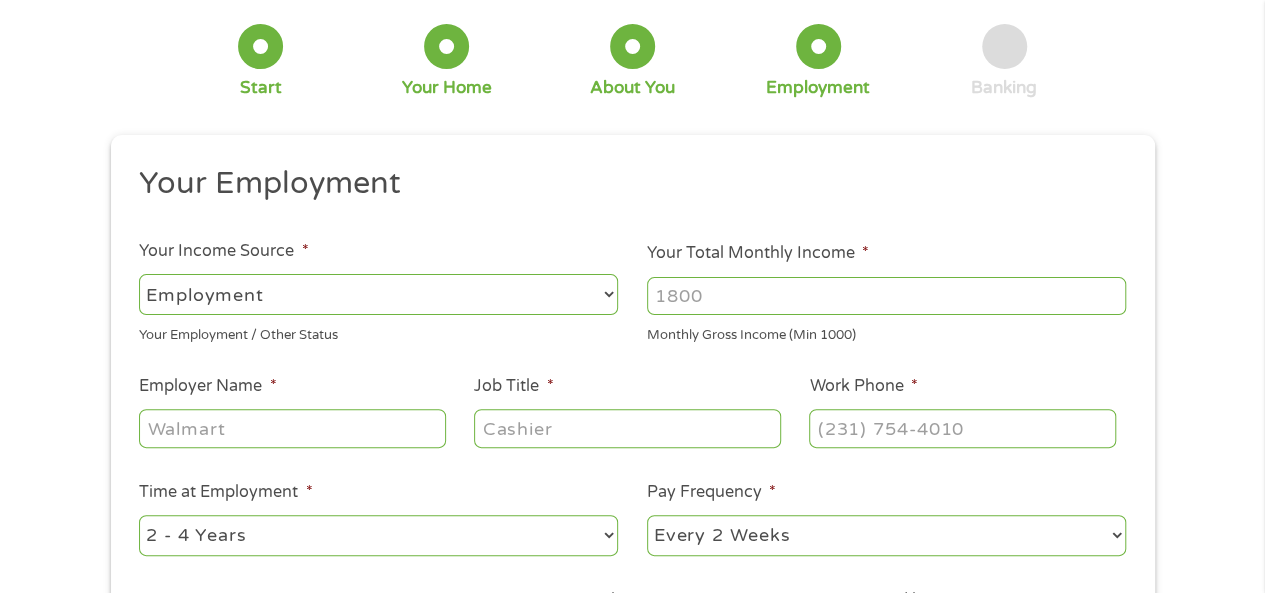click on "Your Total Monthly Income *" at bounding box center (886, 296) 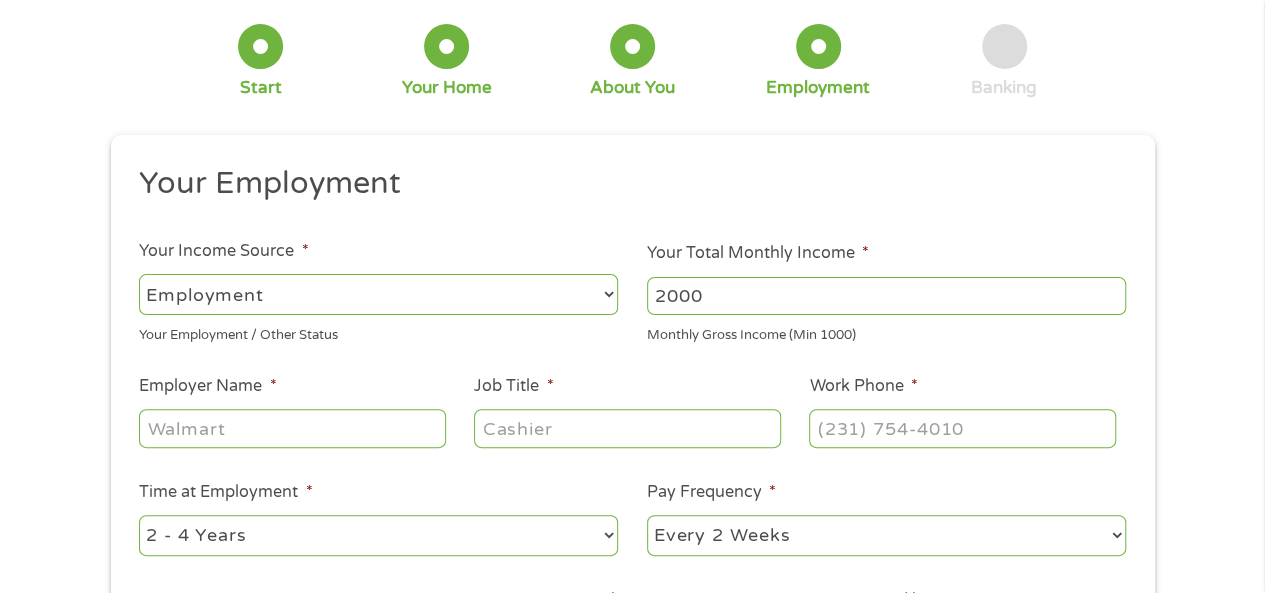 type on "2000" 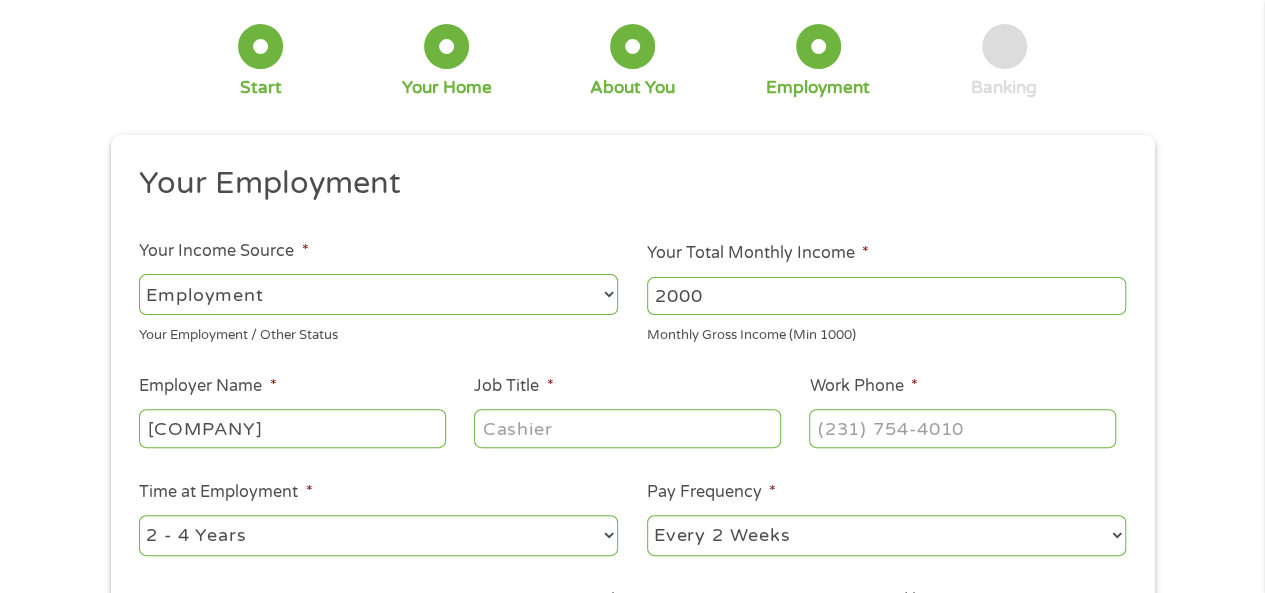 type on "[COMPANY]" 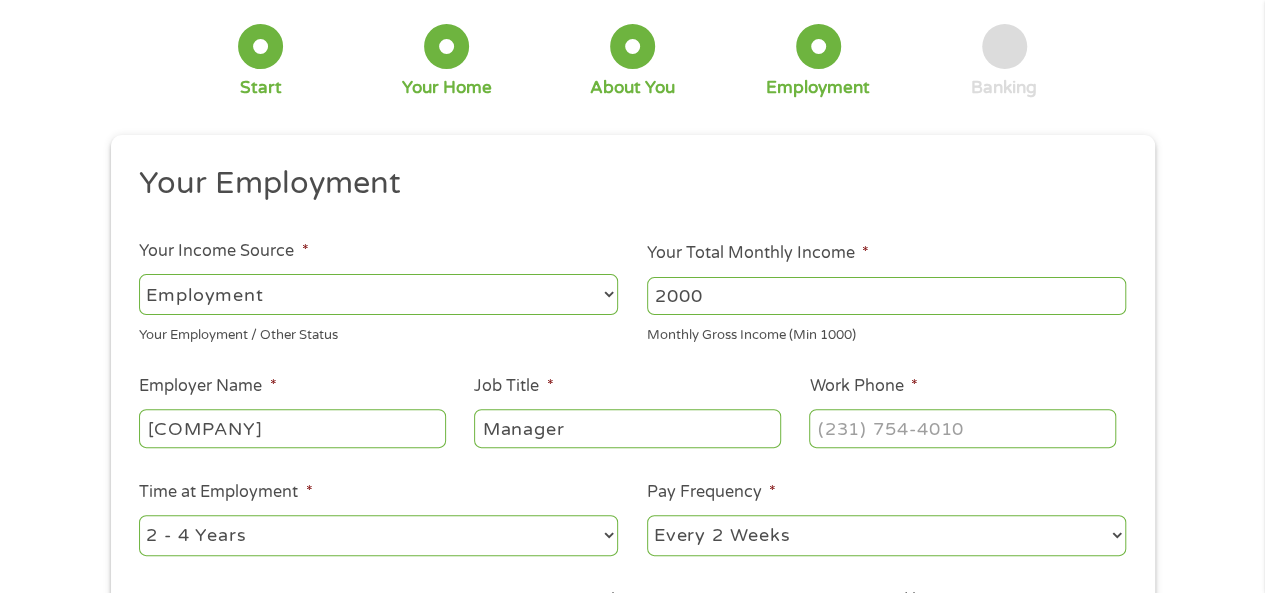 type on "Manager" 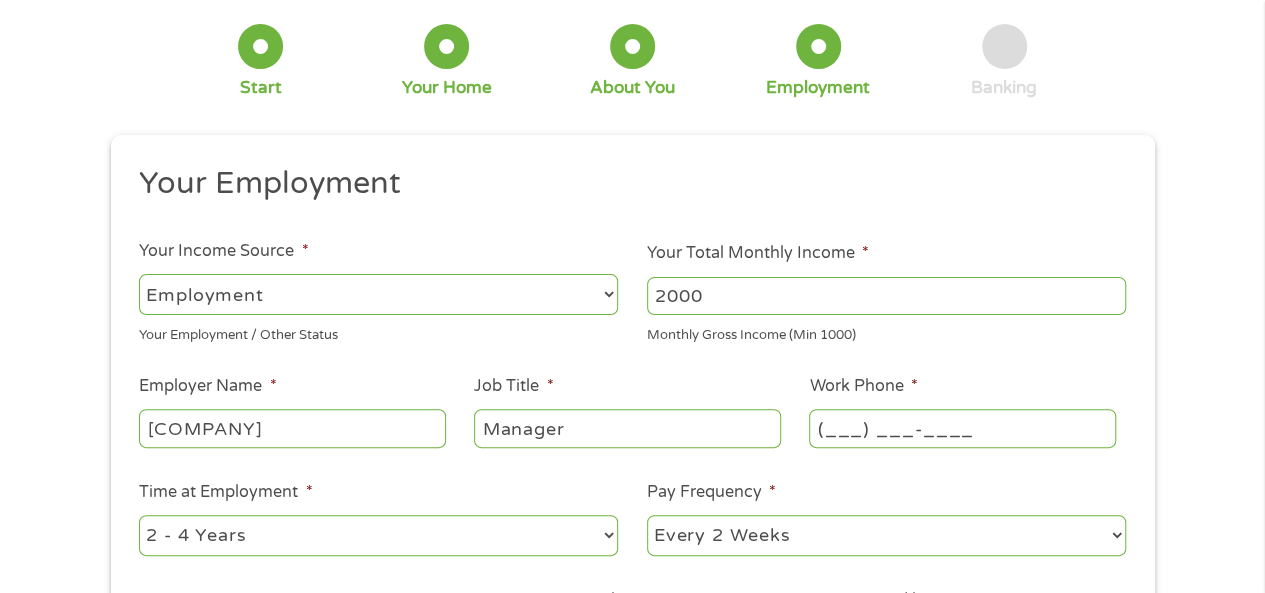 click on "(___) ___-____" at bounding box center [962, 428] 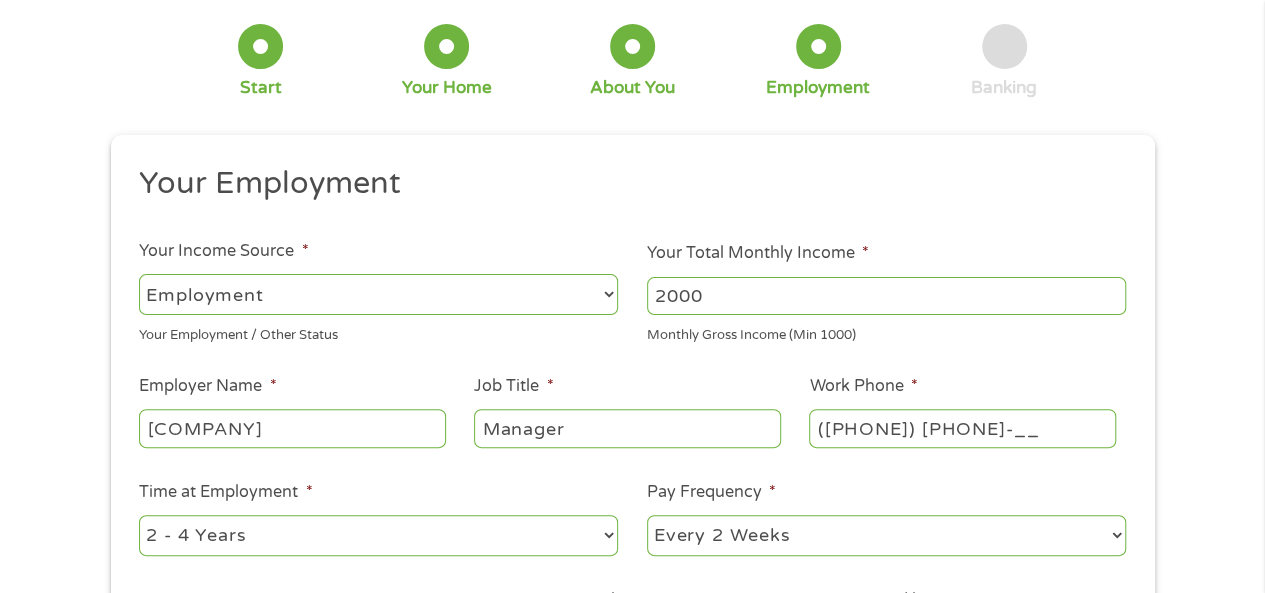 type on "([PHONE]) [PHONE]" 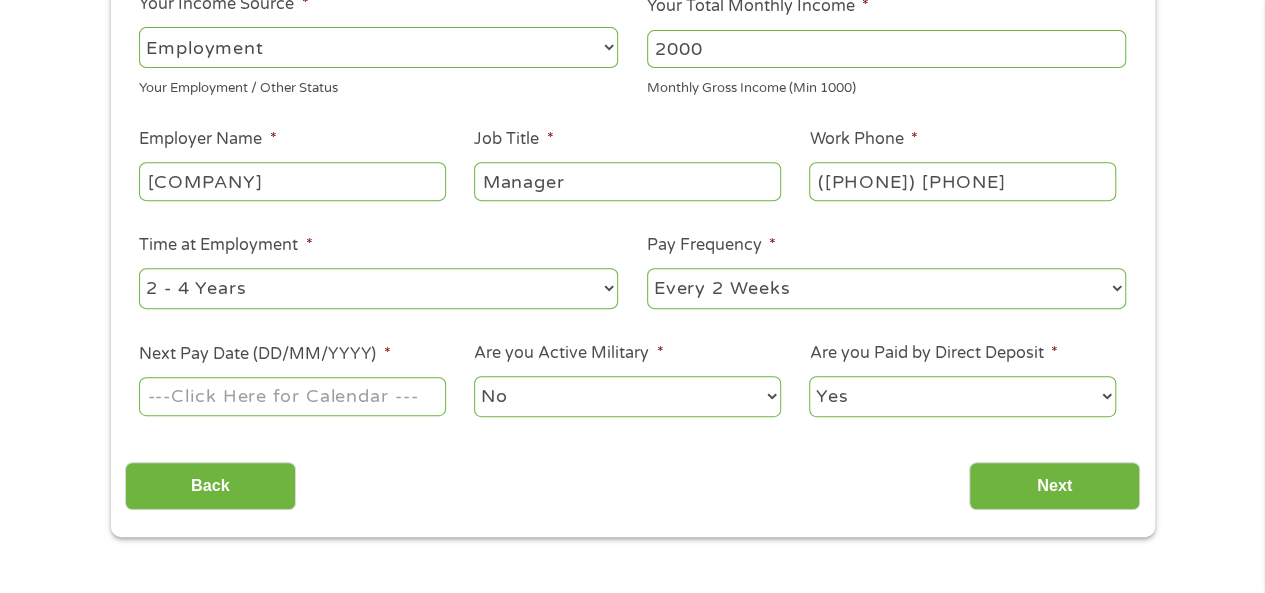 scroll, scrollTop: 400, scrollLeft: 0, axis: vertical 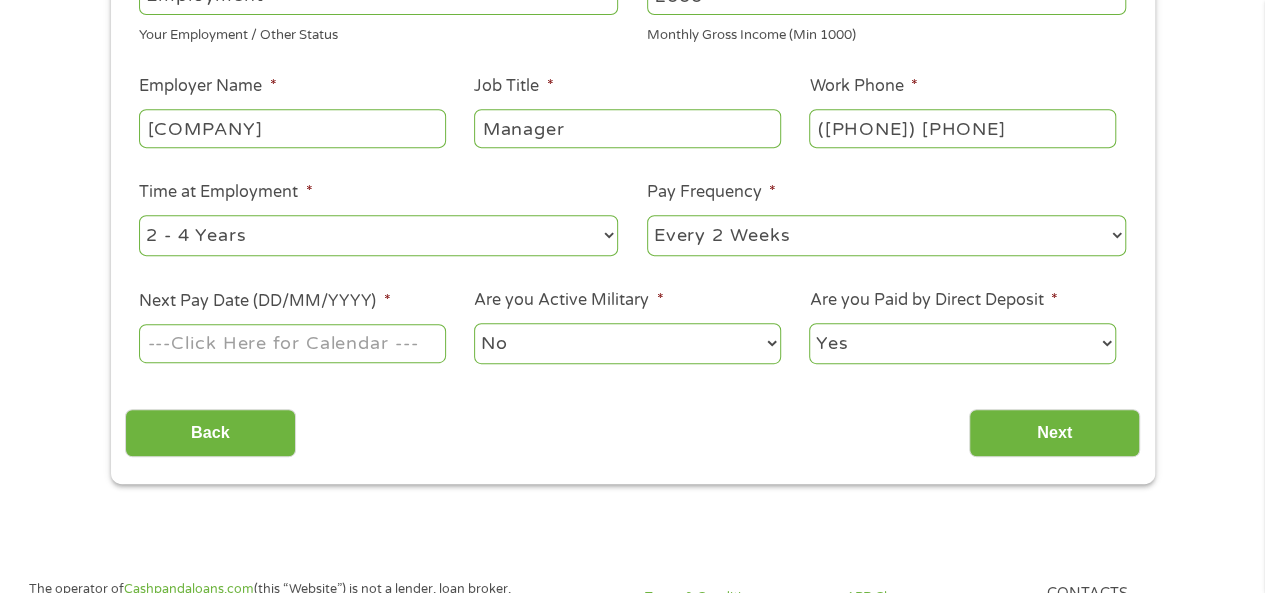 click on "Next Pay Date (DD/MM/YYYY) *" at bounding box center [292, 343] 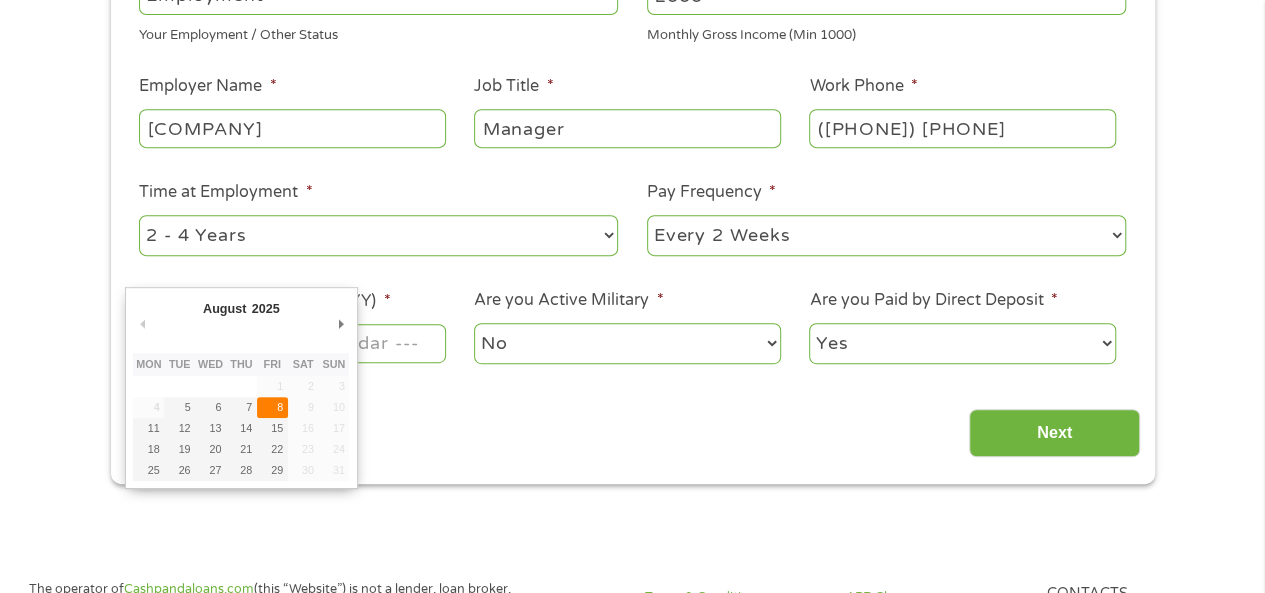 type on "08/08/2025" 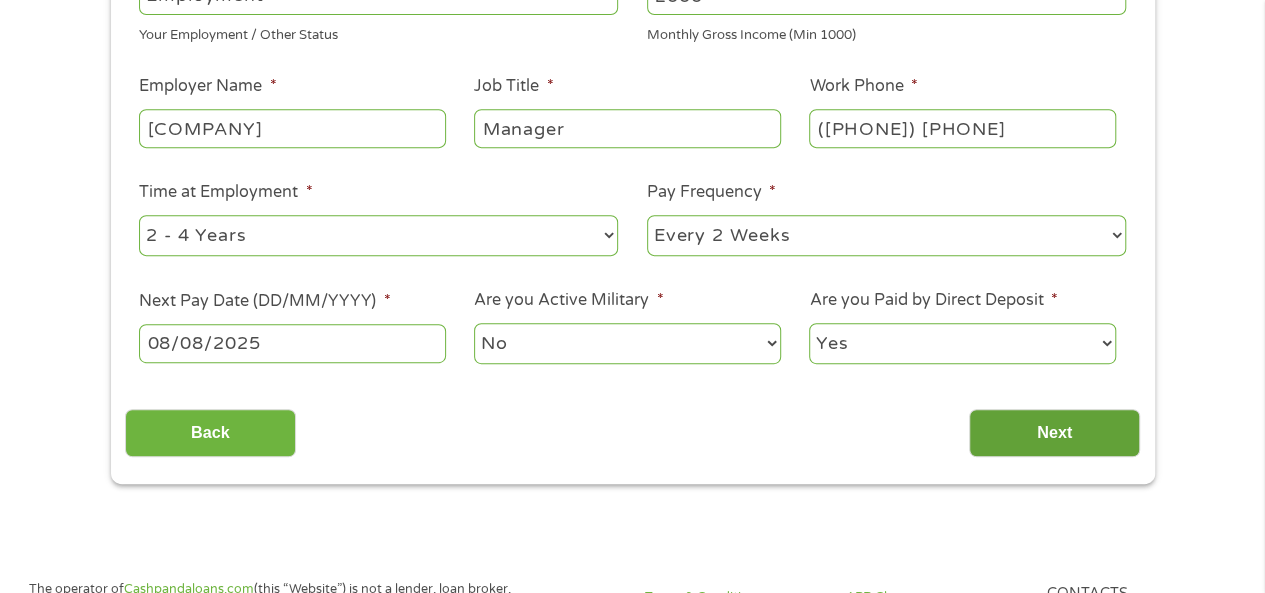 click on "Next" at bounding box center (1054, 433) 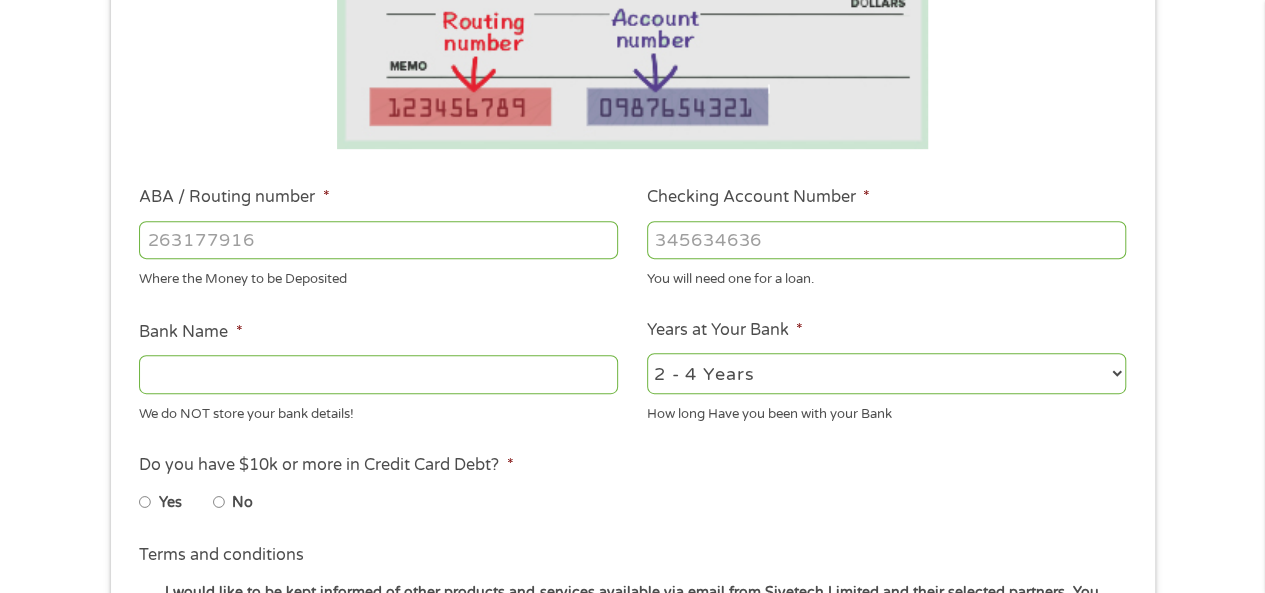scroll, scrollTop: 600, scrollLeft: 0, axis: vertical 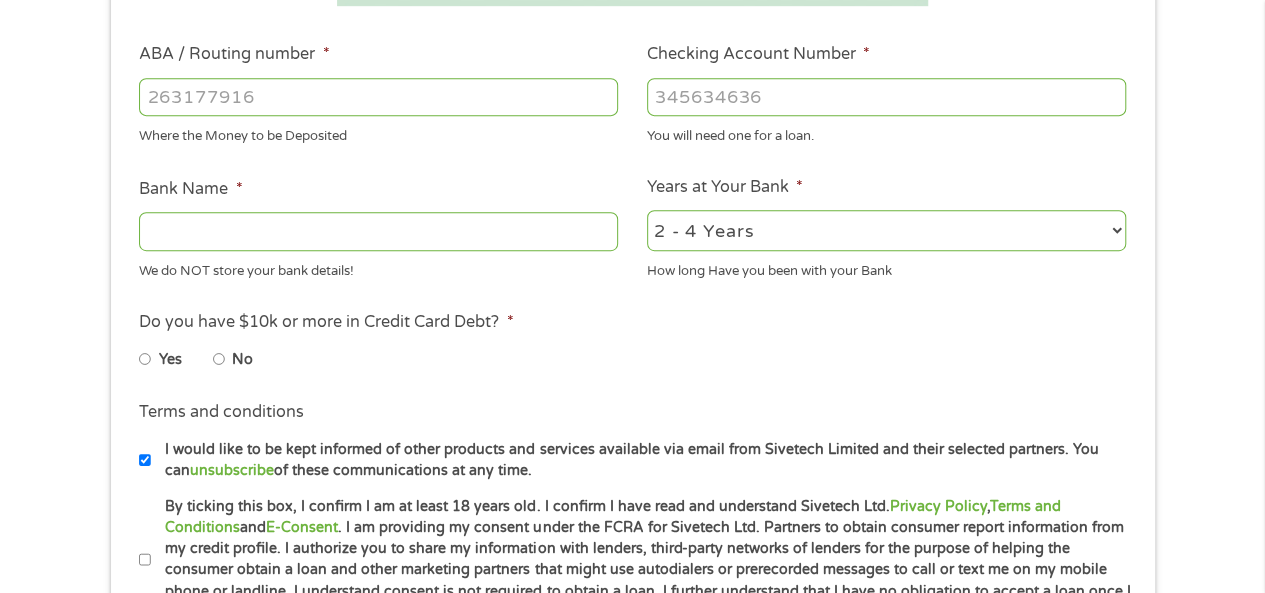 click on "ABA / Routing number *" at bounding box center (378, 97) 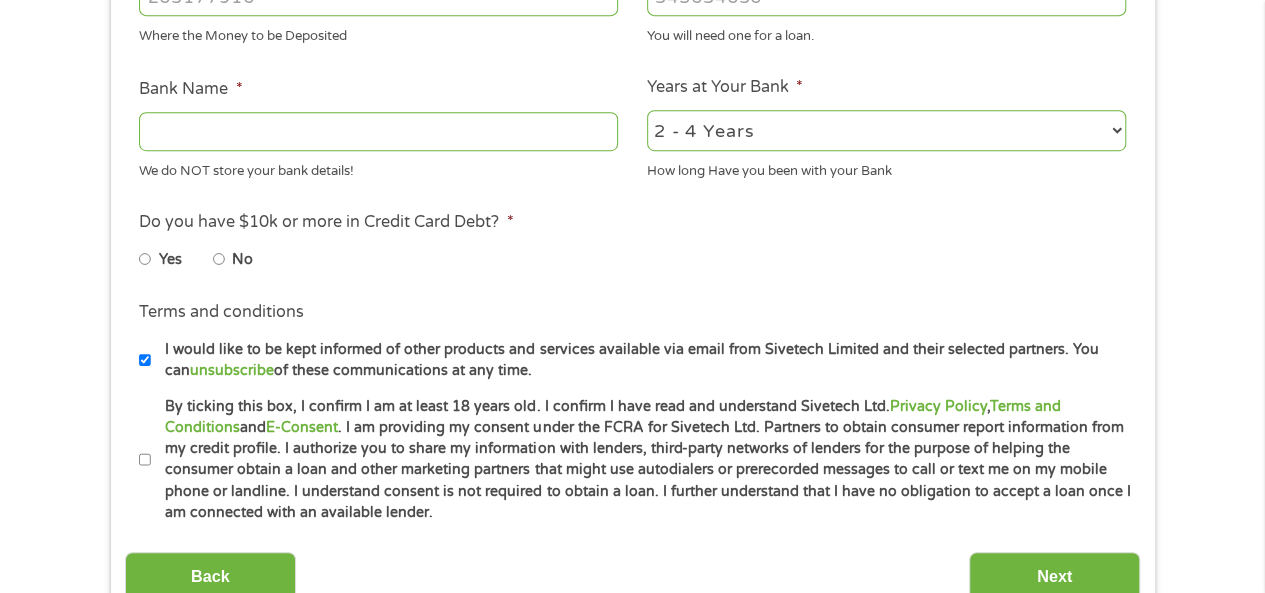 click on "No" at bounding box center [219, 259] 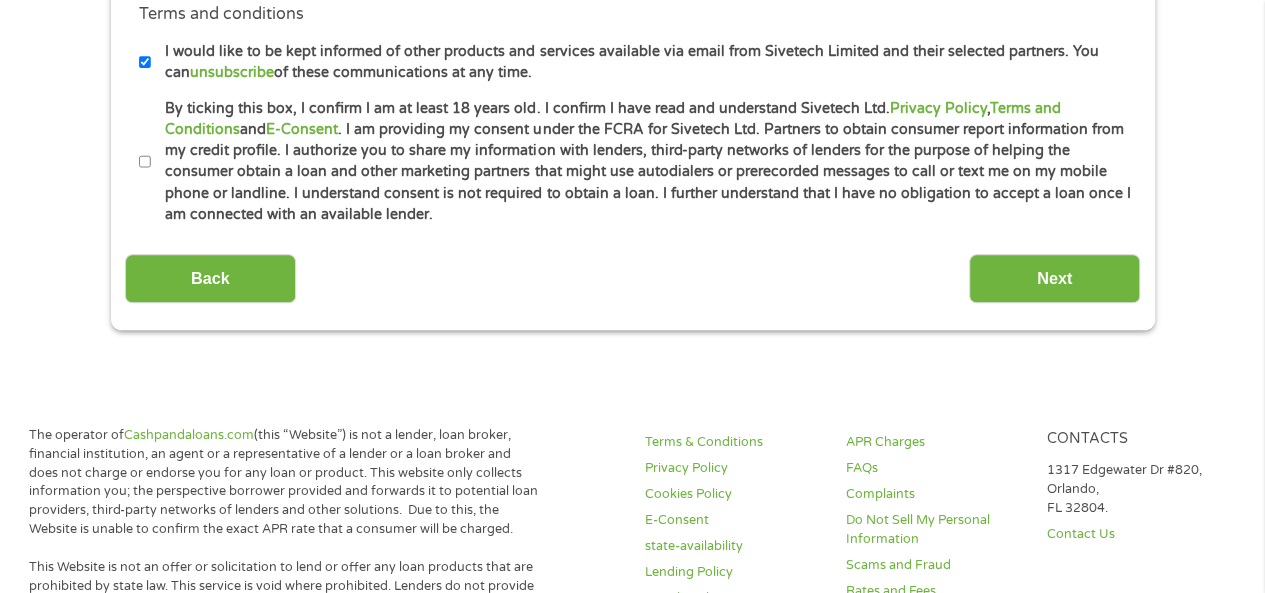 scroll, scrollTop: 1000, scrollLeft: 0, axis: vertical 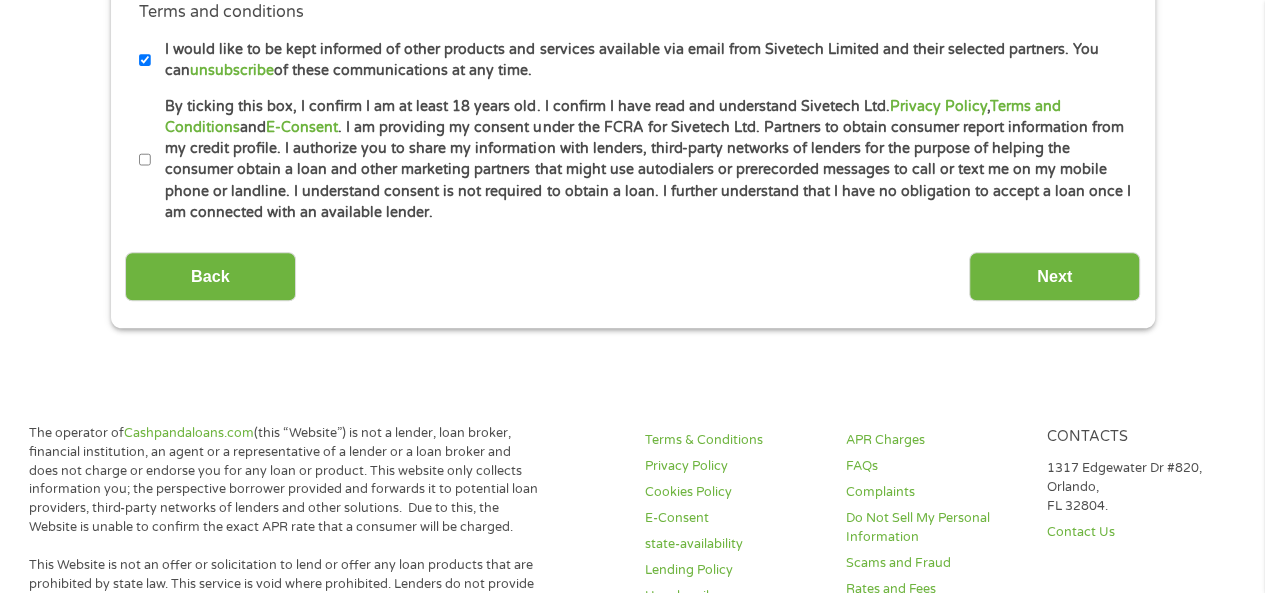 click on "By ticking this box, I confirm I am at least 18 years old. I confirm I have read and understand Sivetech Ltd.  Privacy Policy ,  Terms and Conditions  and  E-Consent . I am providing my consent under the FCRA for Sivetech Ltd. Partners to obtain consumer report information from my credit profile. I authorize you to share my information with lenders, third-party networks of lenders for the purpose of helping the consumer obtain a loan and other marketing partners that might use autodialers or prerecorded messages to call or text me on my mobile phone or landline. I understand consent is not required to obtain a loan. I further understand that I have no obligation to accept a loan once I am connected with an available lender." at bounding box center (145, 160) 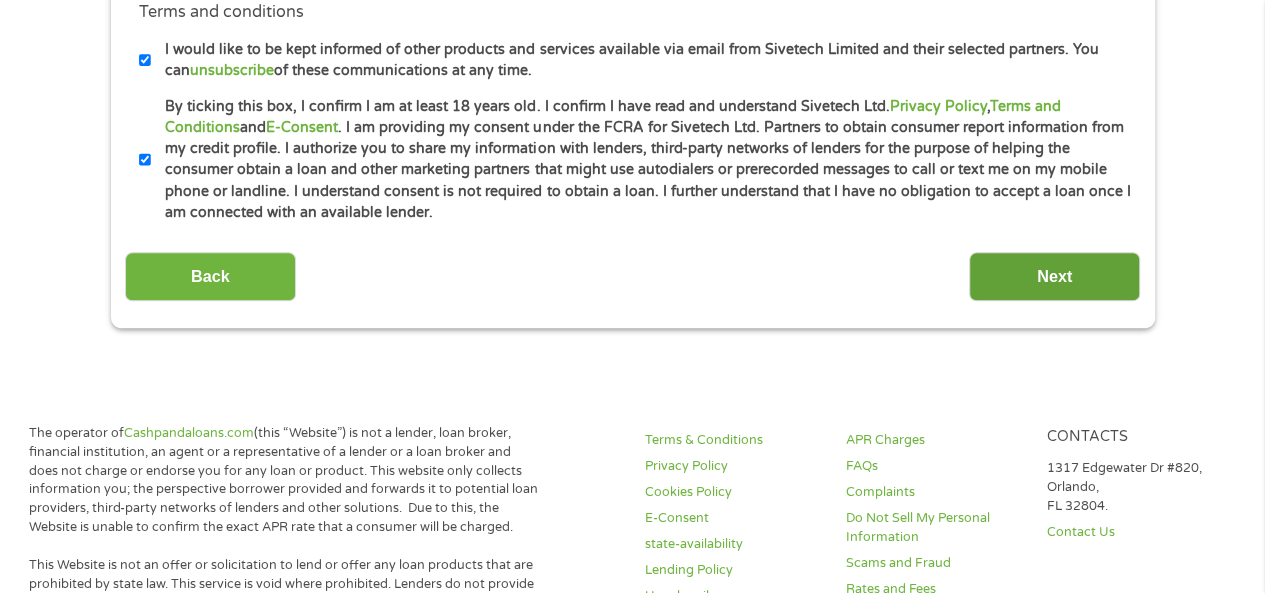 click on "Next" at bounding box center (1054, 276) 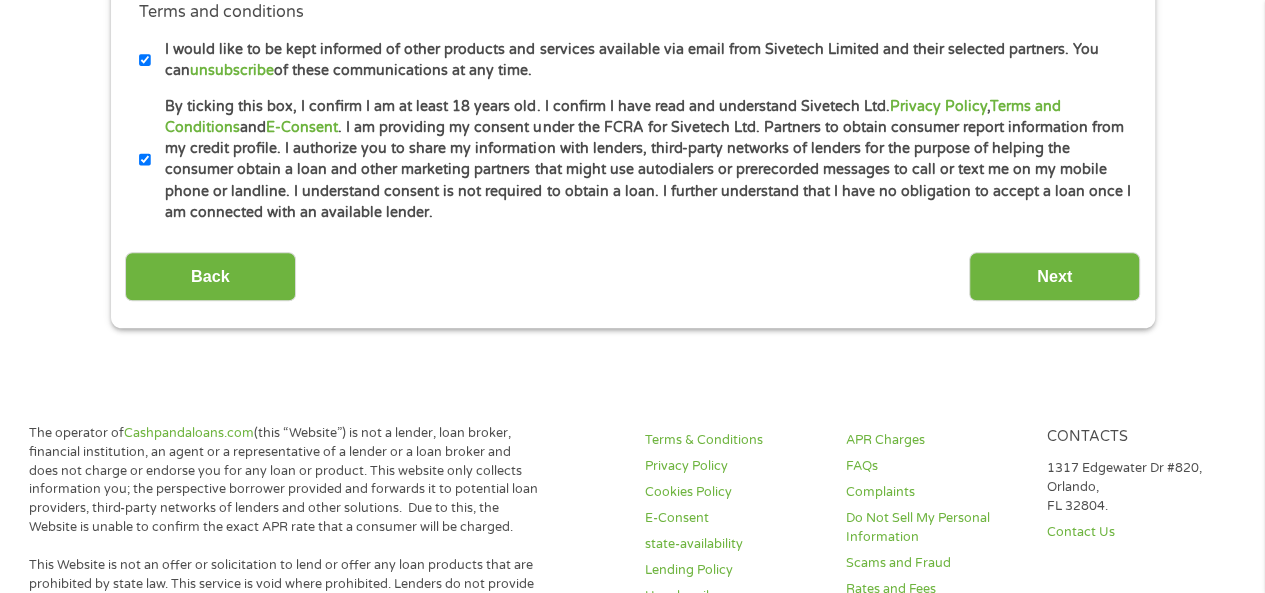 scroll, scrollTop: 1201, scrollLeft: 0, axis: vertical 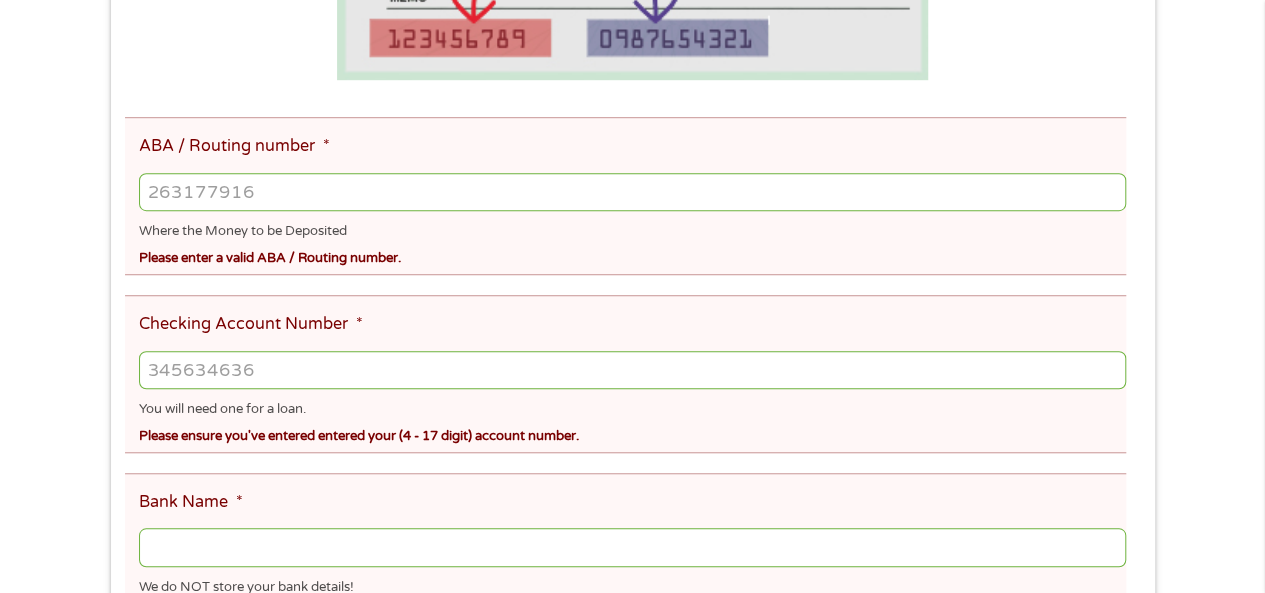 click on "ABA / Routing number *" at bounding box center (632, 192) 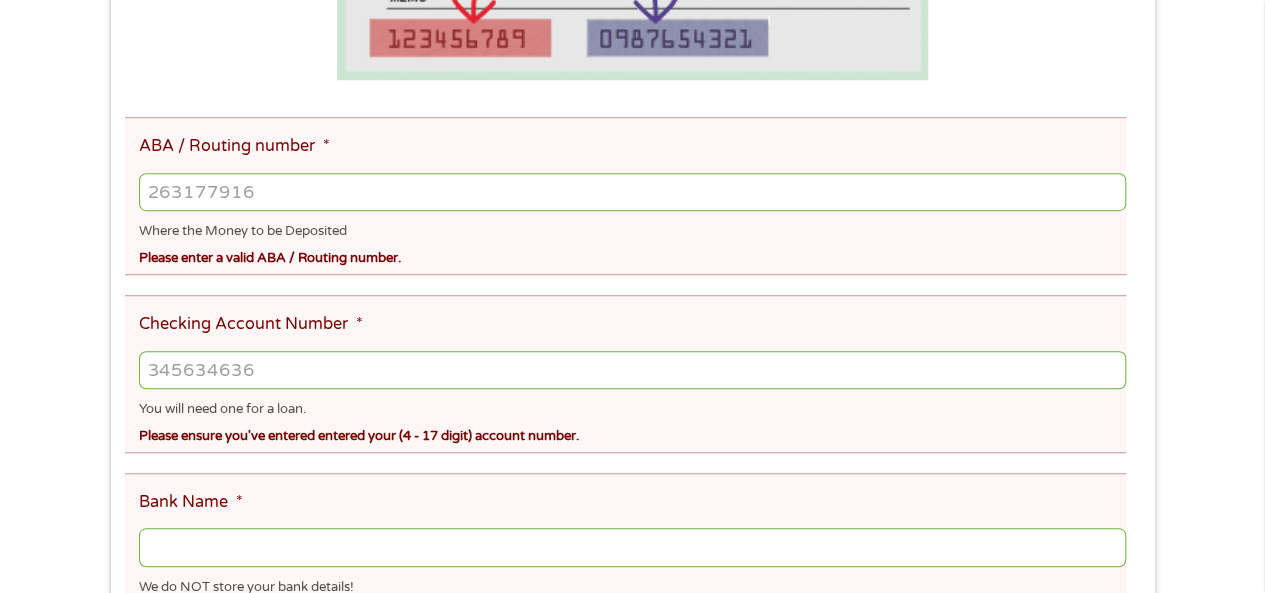 click on "Checking Account Number *" at bounding box center [632, 370] 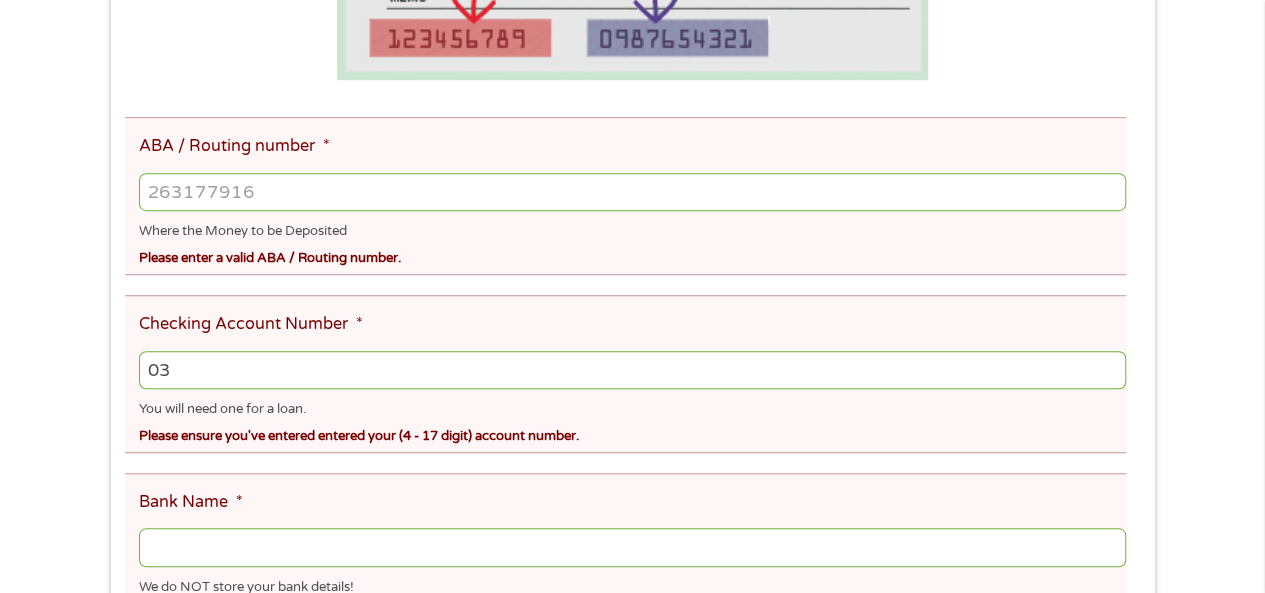 type on "0" 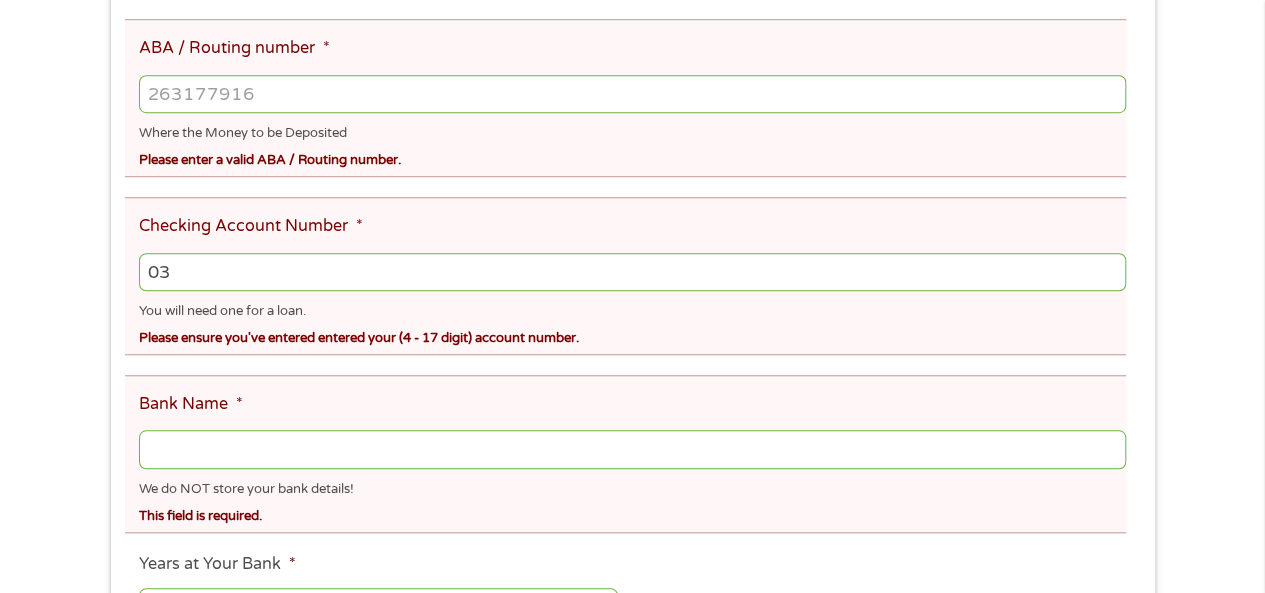 scroll, scrollTop: 800, scrollLeft: 0, axis: vertical 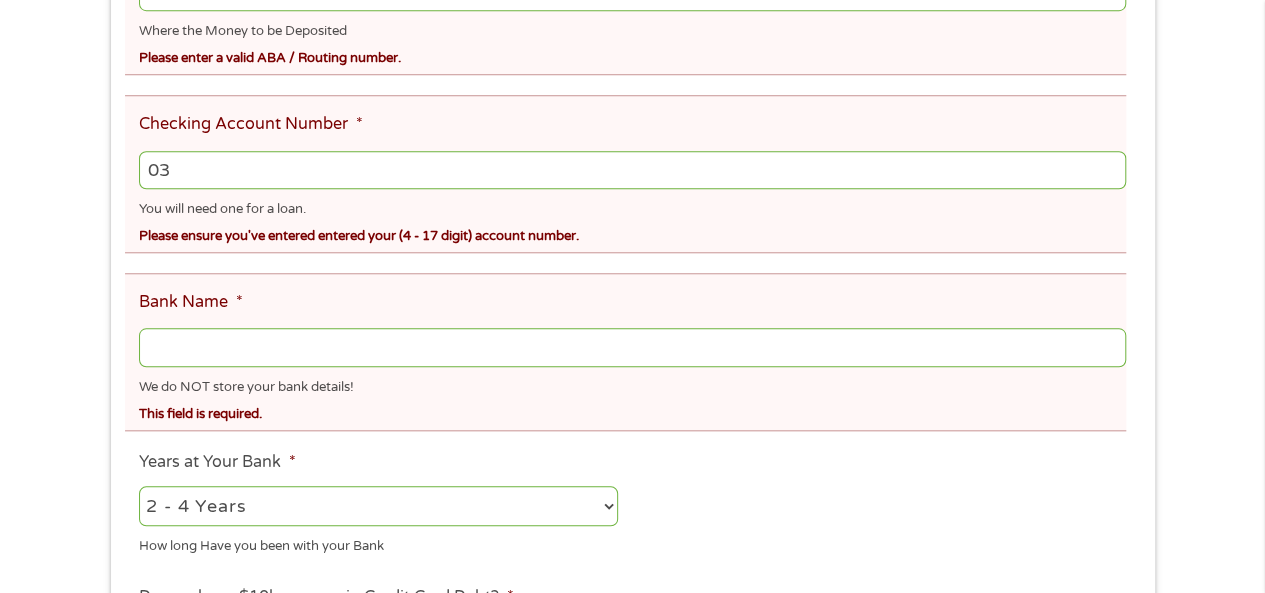 type on "[NUMBER]" 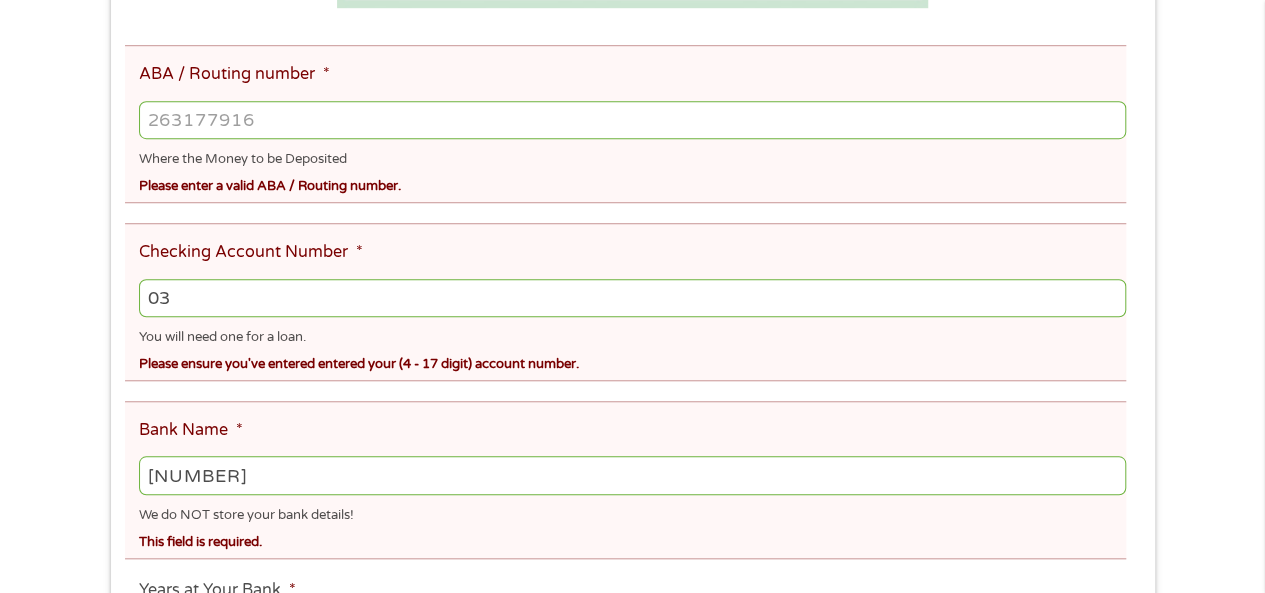 scroll, scrollTop: 600, scrollLeft: 0, axis: vertical 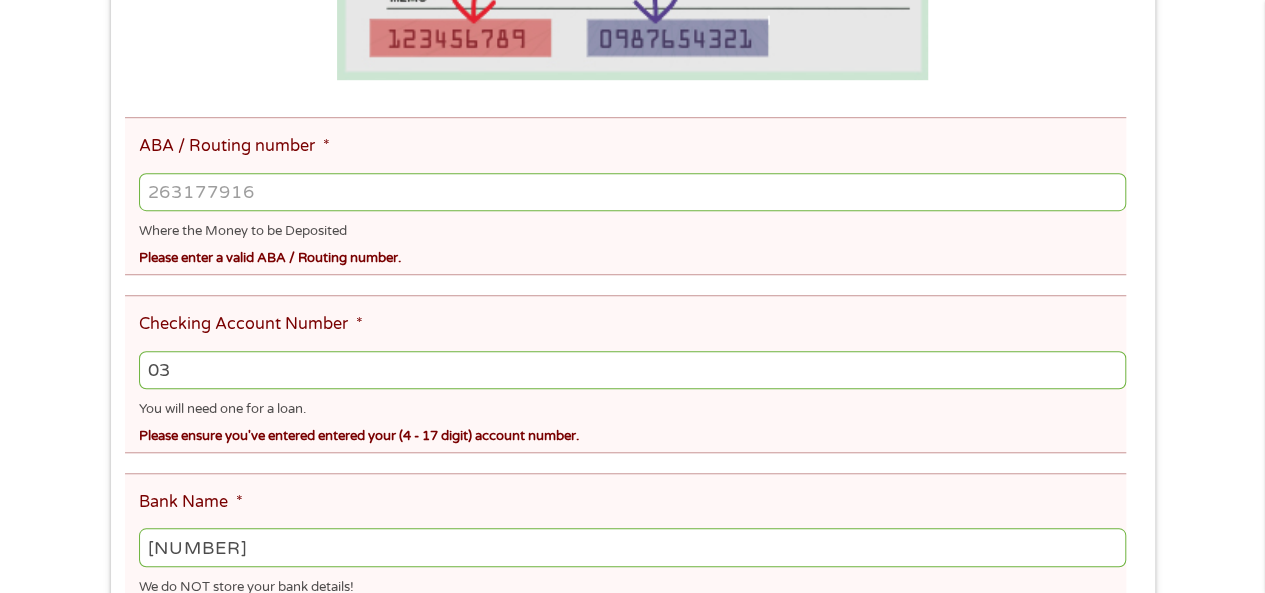 type on "[NUMBER]" 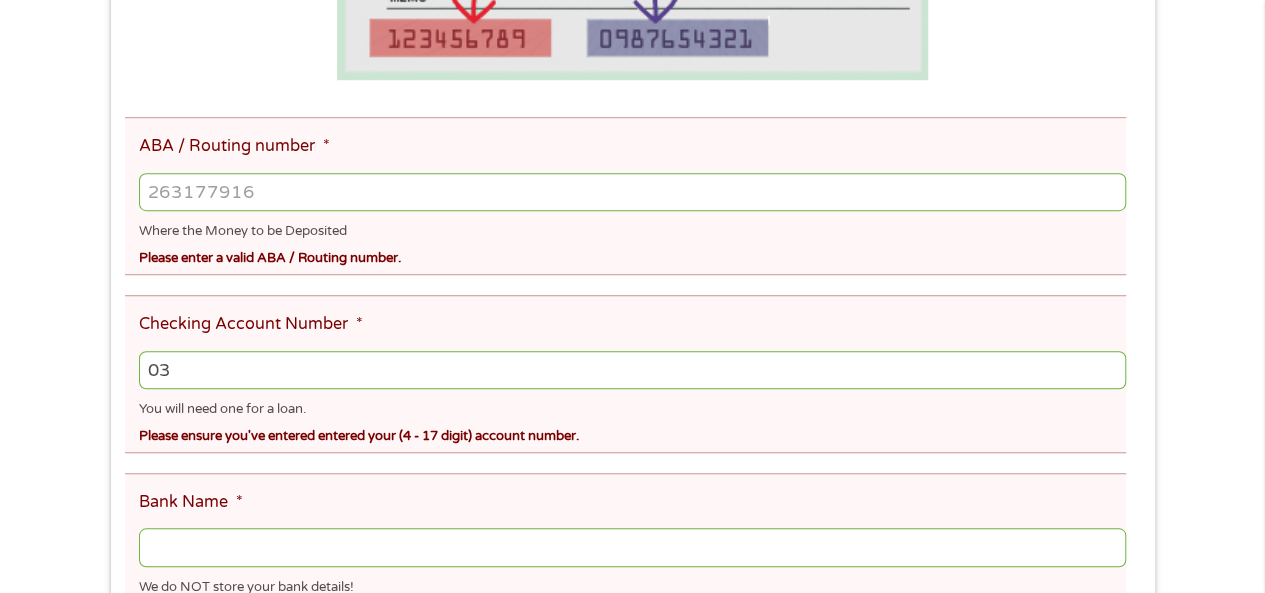 type 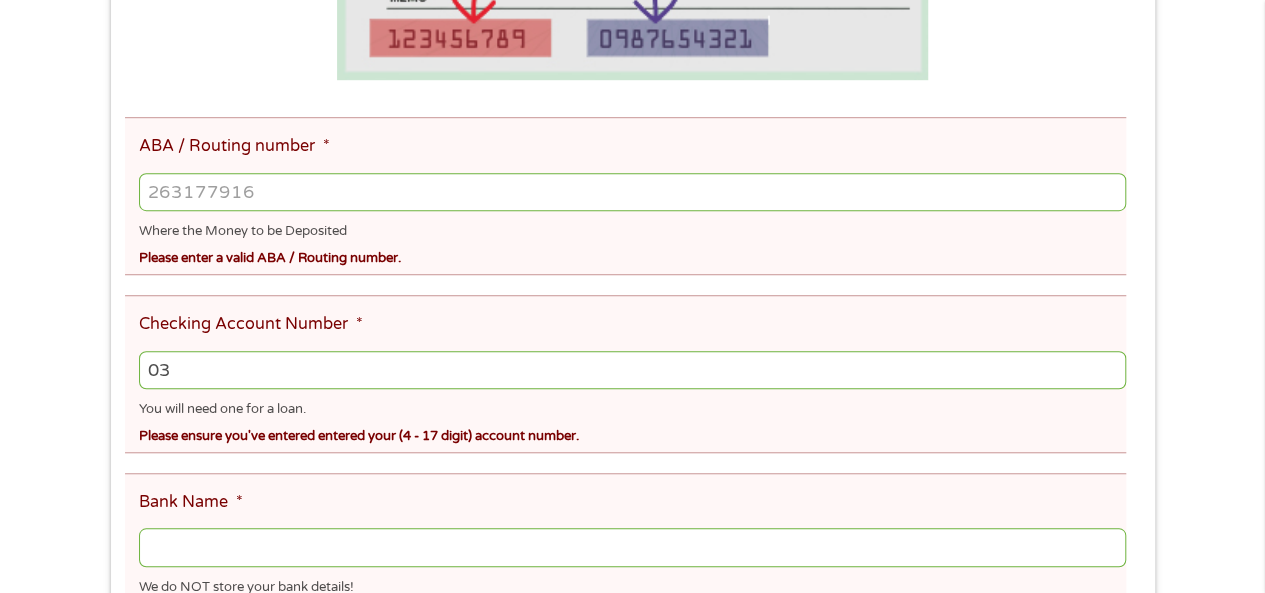 type on "[NUMBER]" 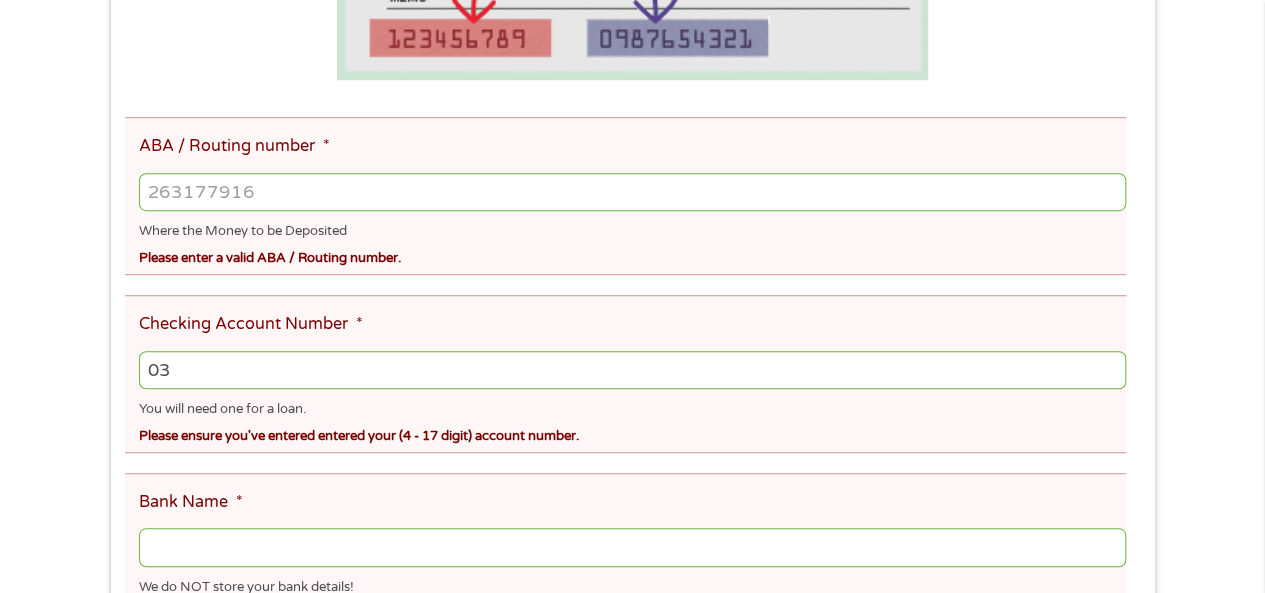 type on "[COMPANY]" 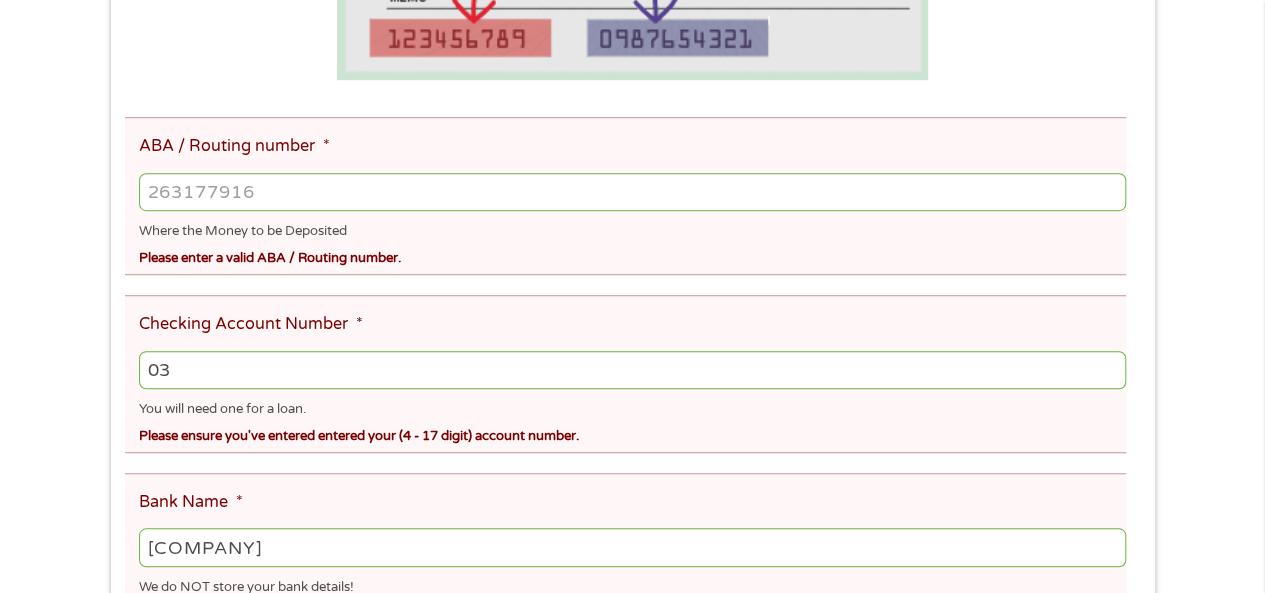 type on "[NUMBER]" 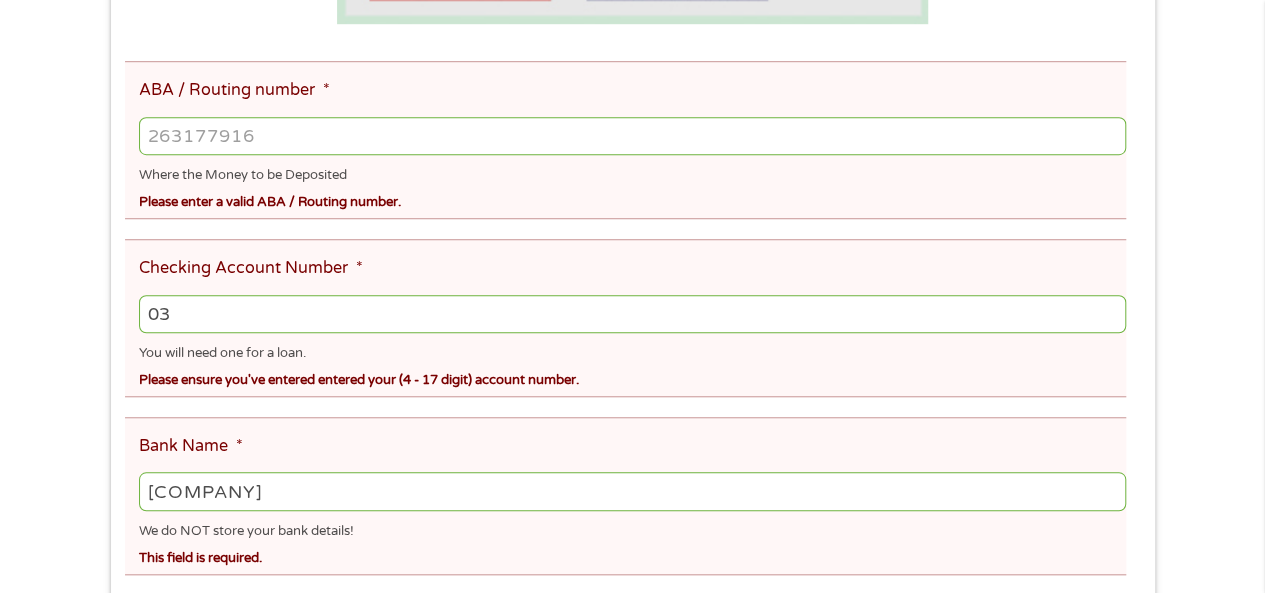 scroll, scrollTop: 700, scrollLeft: 0, axis: vertical 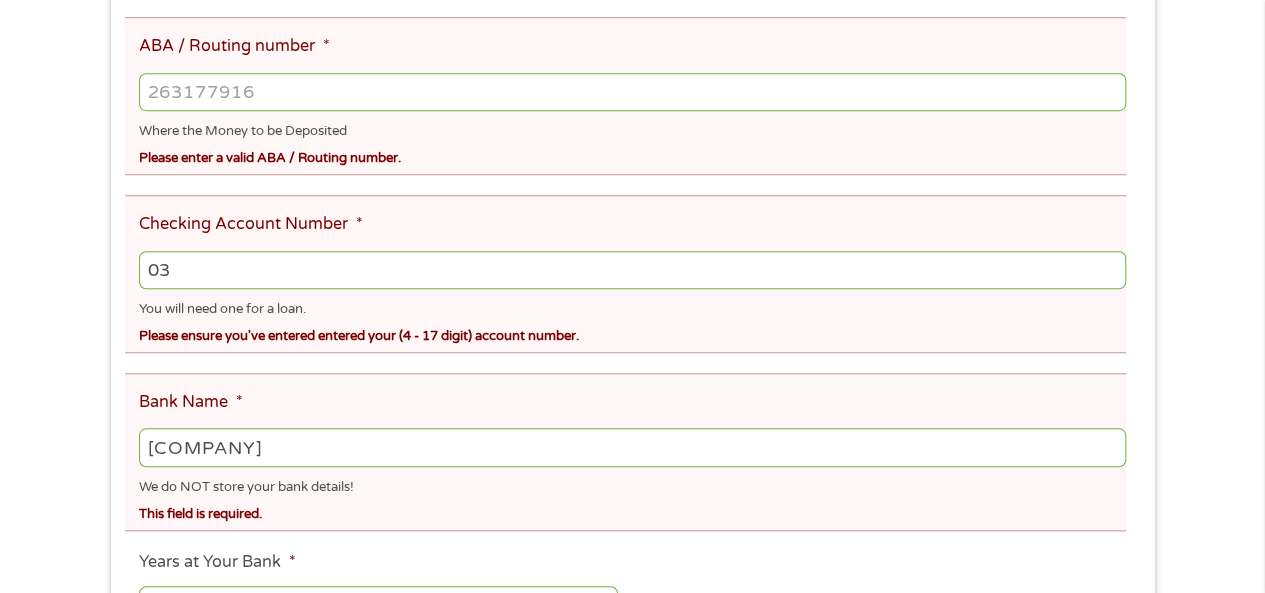 click on "[COMPANY]" at bounding box center [632, 447] 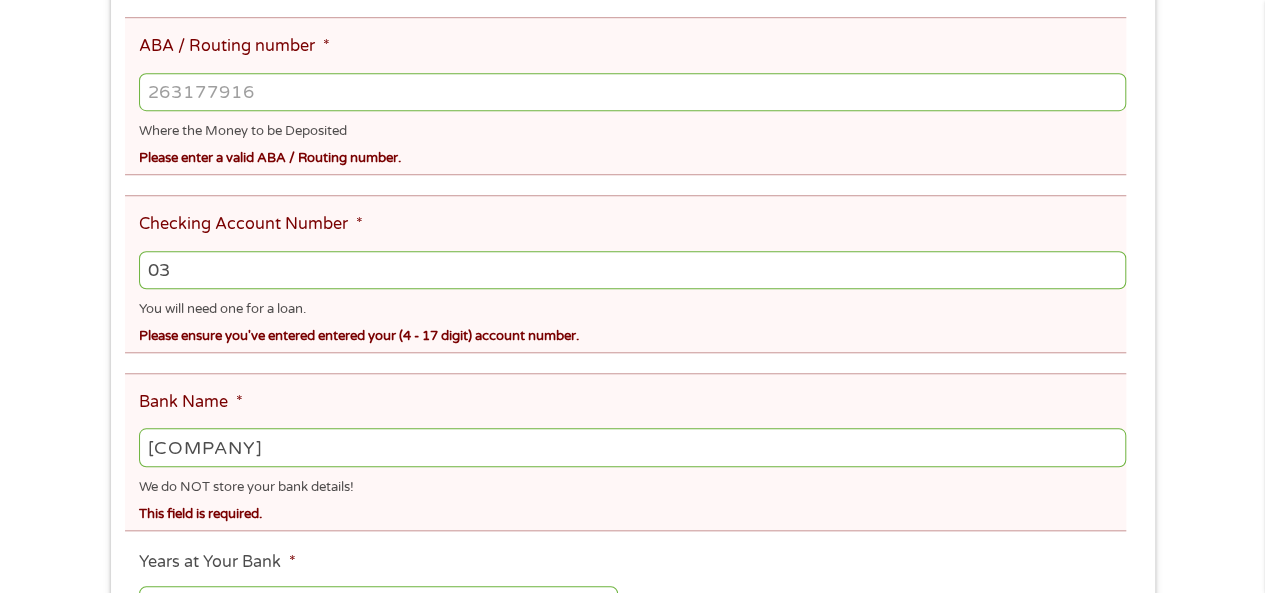scroll, scrollTop: 1000, scrollLeft: 0, axis: vertical 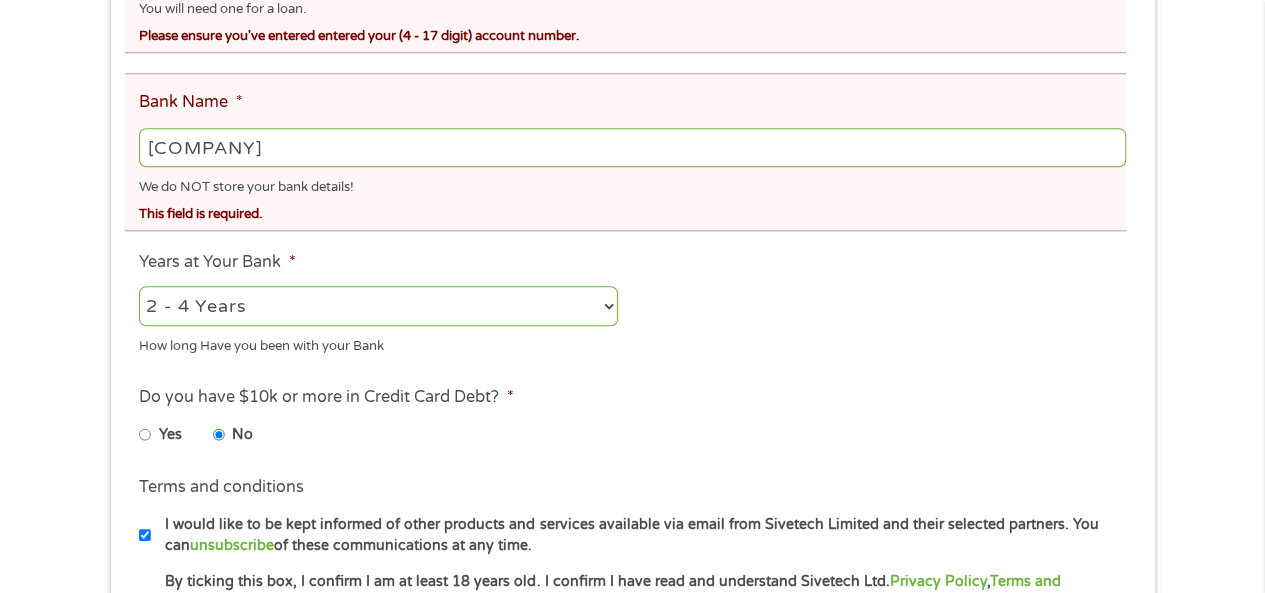 click on "Bank Information Where do you want the funds deposited?   ABA / Routing number * [NUMBER] Where the Money to be Deposited Please enter a valid ABA / Routing number. Checking Account Number * [NUMBER] You will need one for a loan.  Please ensure you've entered entered your (4 - 17 digit) account number. Bank Name * REGIONS BANK We do NOT store your bank details!  This field is required. Years at Your Bank * 2 - 4 Years 6 - 12 Months 1 - 2 Years Over 4 Years How long Have you been with your Bank  This field is hidden when viewing the form My Credit Score --- Choose one --- Not Sure Excellent (700+) Good (600-700) Fair (500 - 600) Poor (under 500) * This choice Won’t affect your application This field is hidden when viewing the form Loan Reason --- Choose one --- Debt Consolidation Paying Bills Credit Card Bills Student Loan Home Improvement Big Purchase Medical Expenses Vacation Other * This choice Won’t affect your application Do you have $10k or more in Credit Card Debt? *
Yes
No" at bounding box center [632, 19] 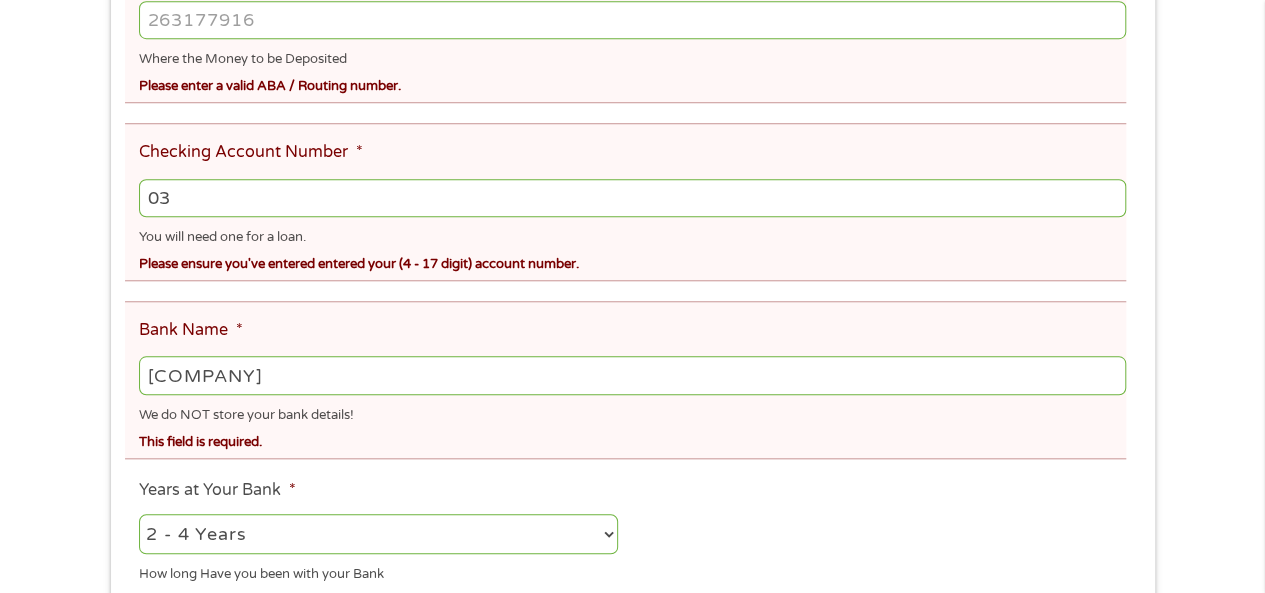 scroll, scrollTop: 700, scrollLeft: 0, axis: vertical 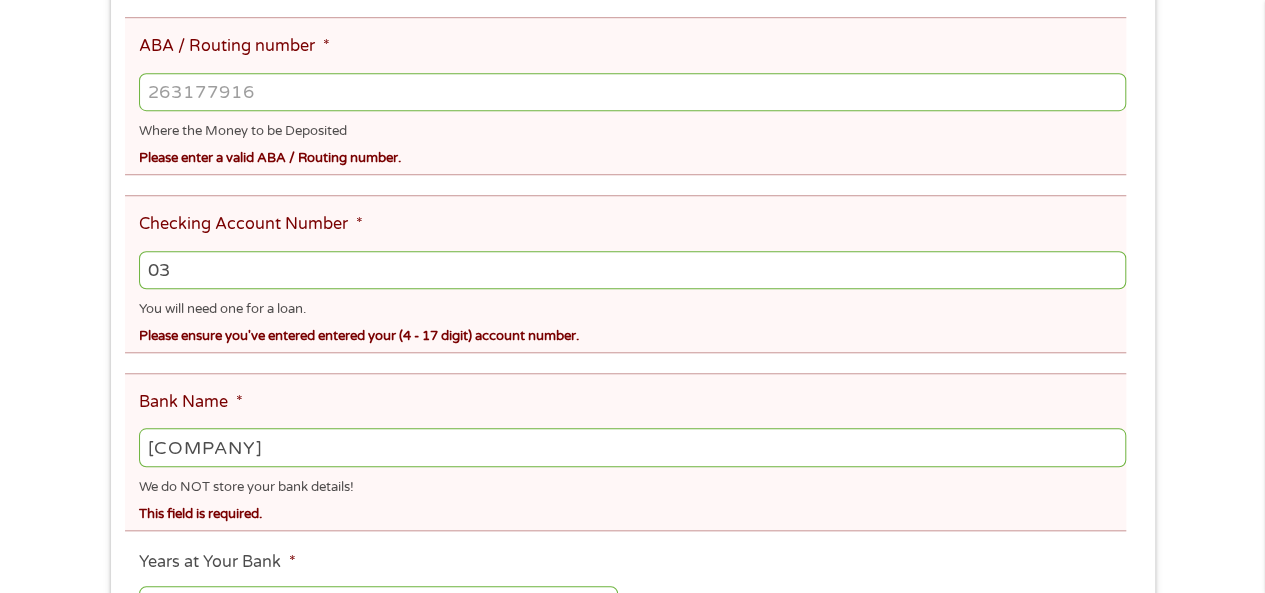 click on "[NUMBER]" at bounding box center (632, 92) 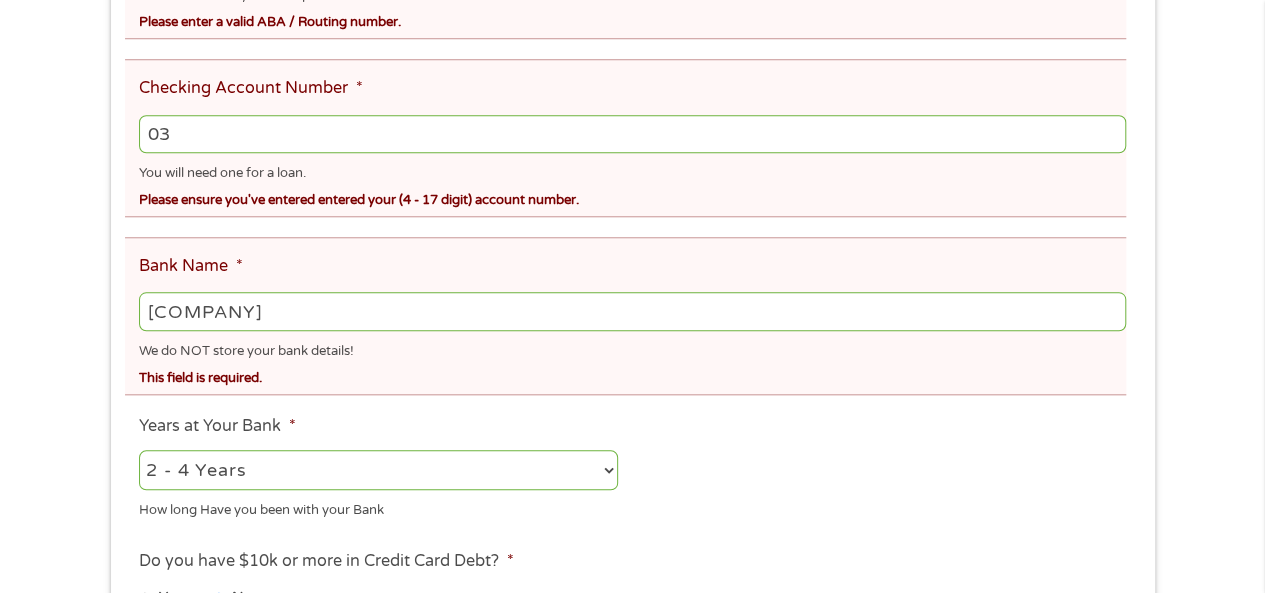 scroll, scrollTop: 700, scrollLeft: 0, axis: vertical 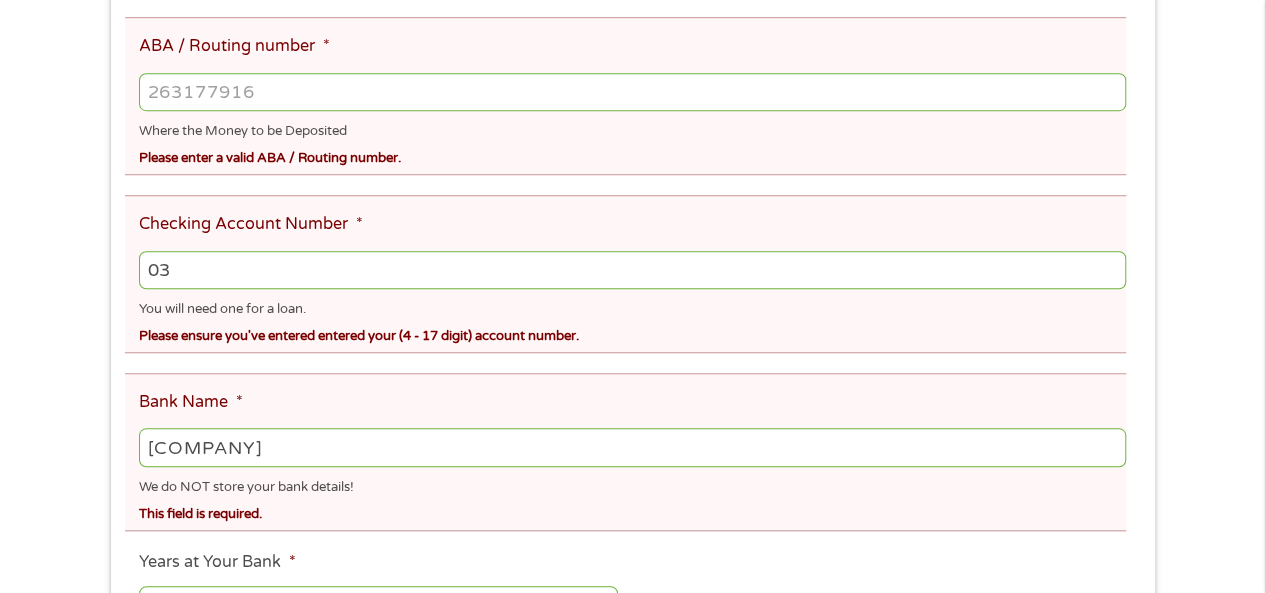 type on "0" 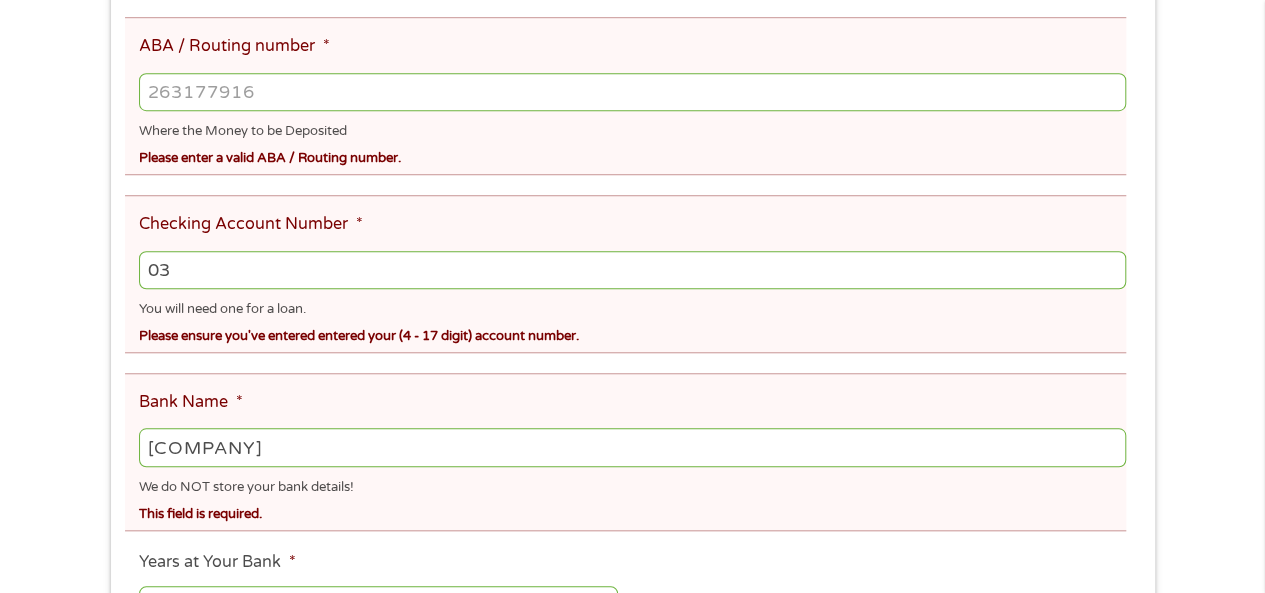 click on "[NUMBER]" at bounding box center (632, 92) 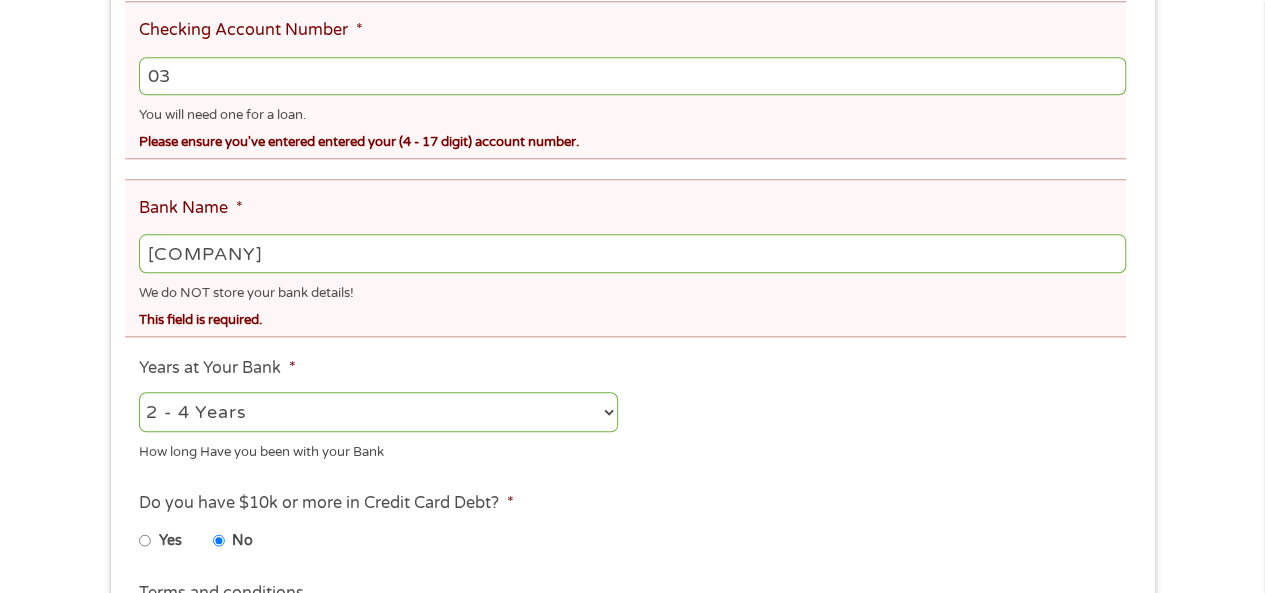 scroll, scrollTop: 900, scrollLeft: 0, axis: vertical 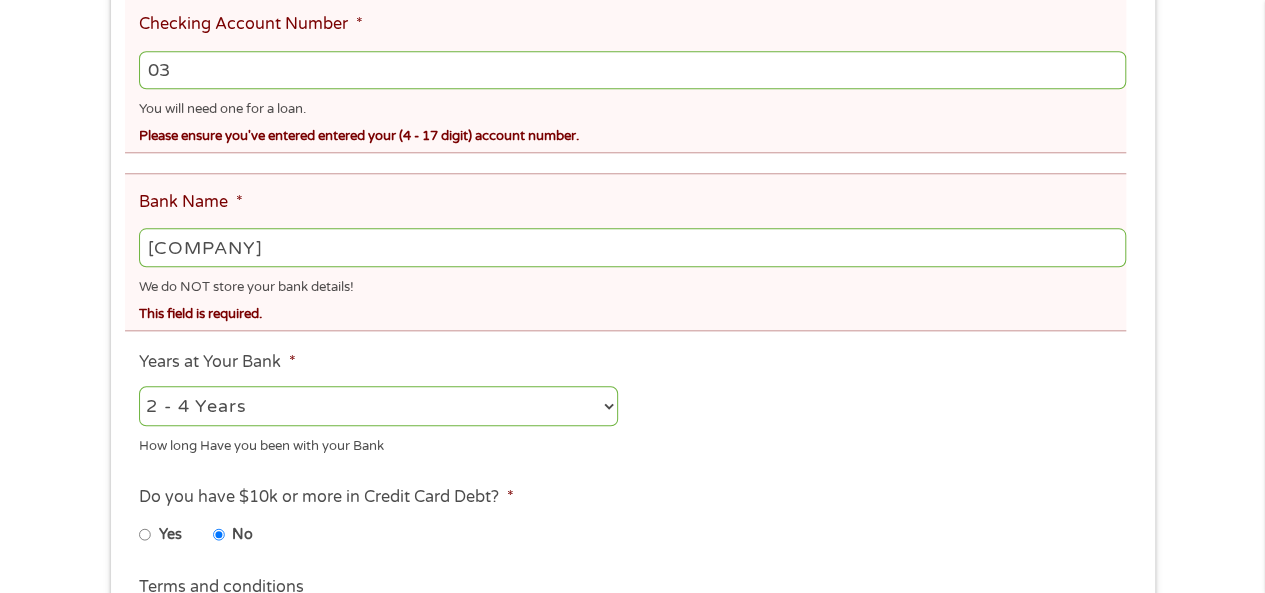 click on "2 - 4 Years 6 - 12 Months 1 - 2 Years Over 4 Years" at bounding box center [378, 406] 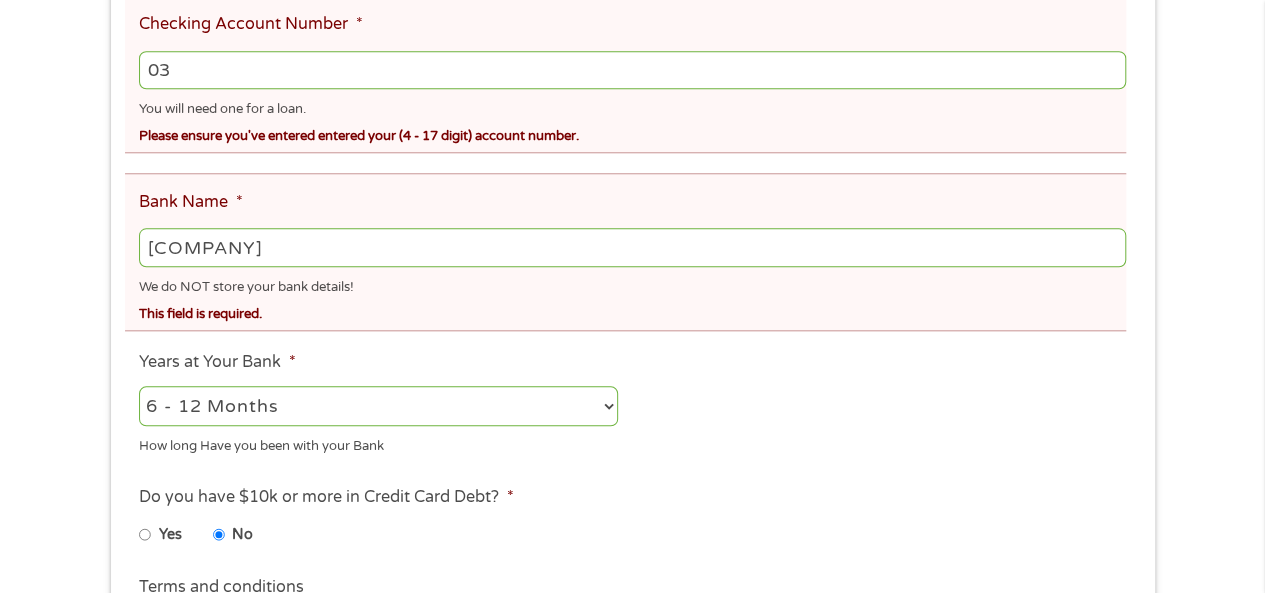 click on "2 - 4 Years 6 - 12 Months 1 - 2 Years Over 4 Years" at bounding box center [378, 406] 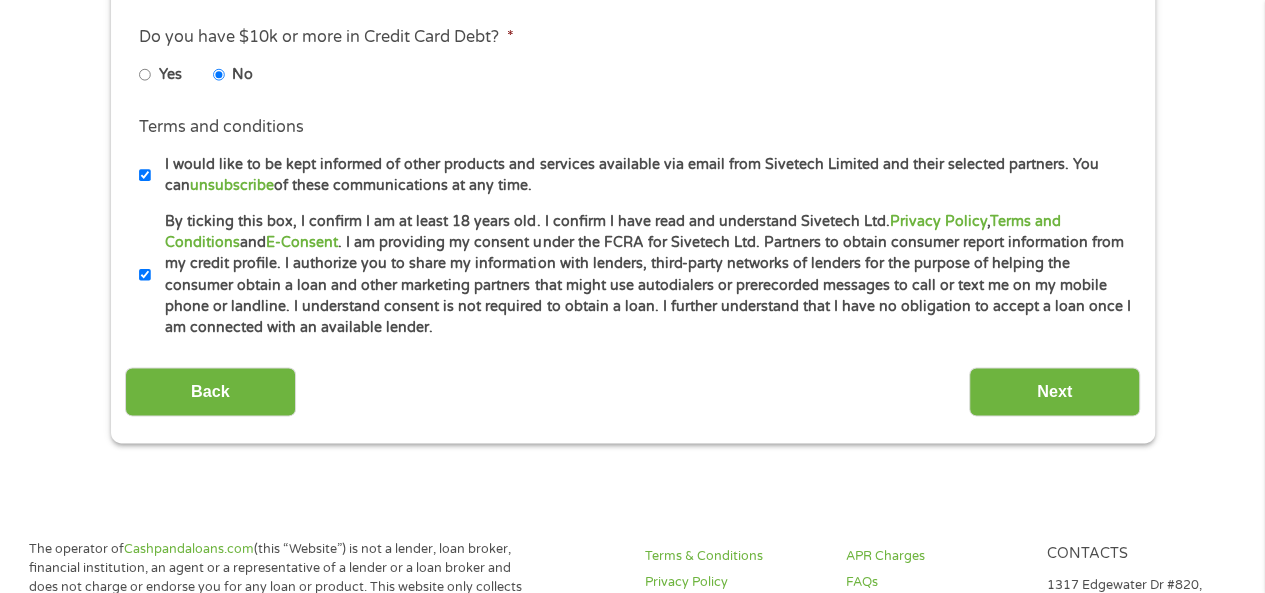 scroll, scrollTop: 1400, scrollLeft: 0, axis: vertical 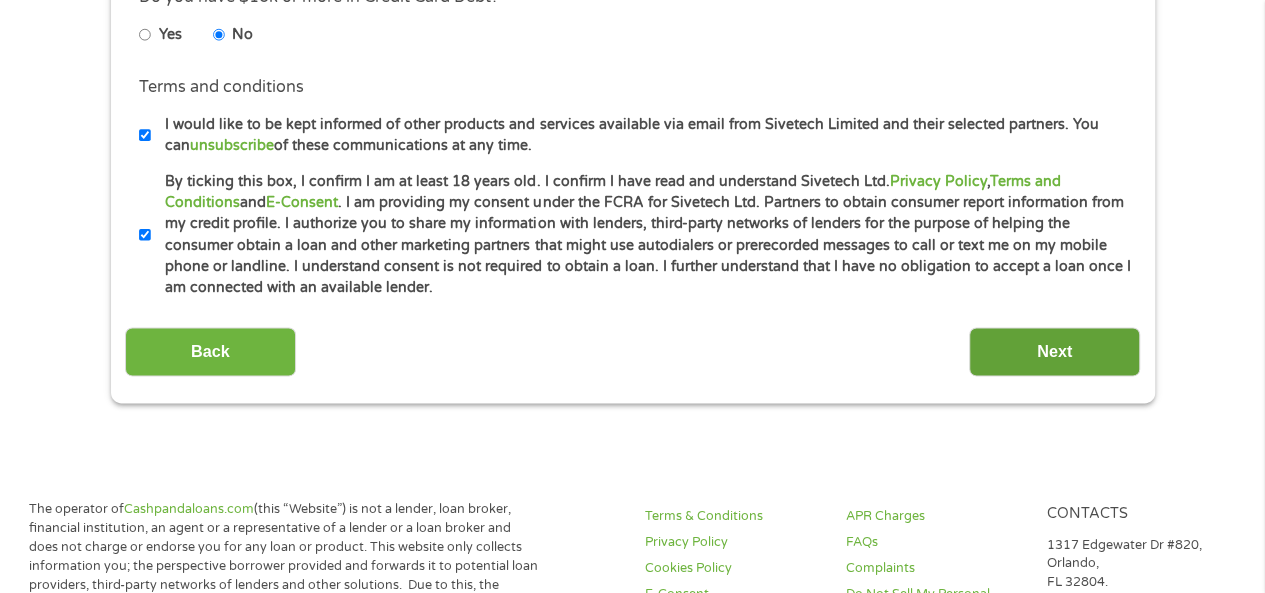 click on "Next" at bounding box center [1054, 351] 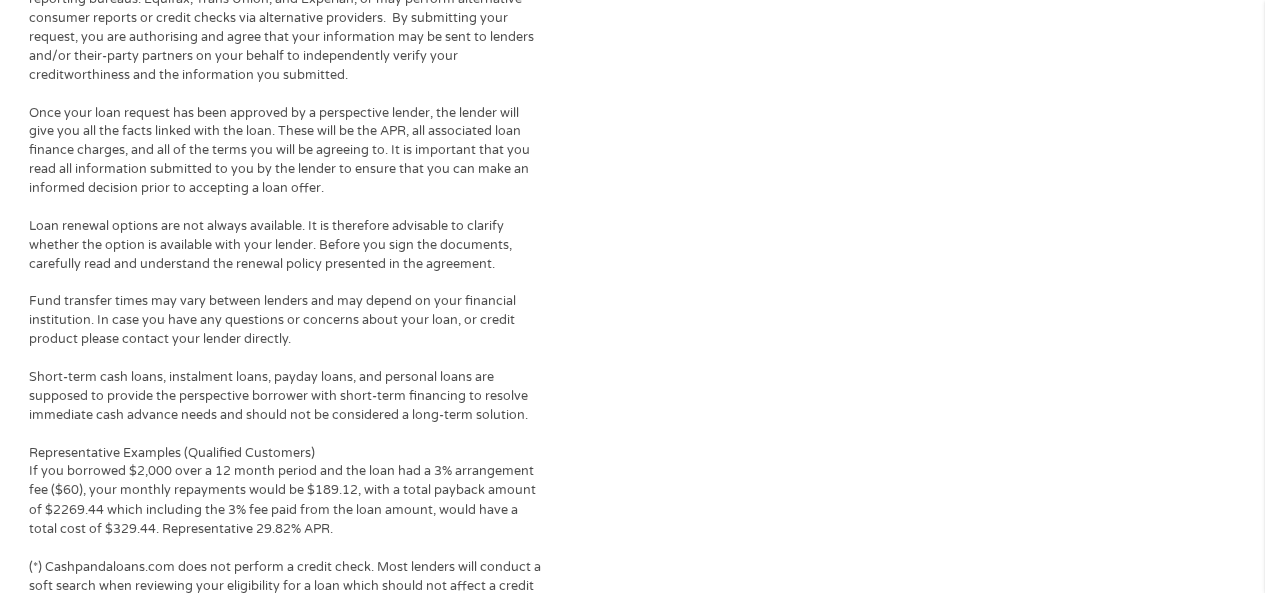 scroll, scrollTop: 8, scrollLeft: 8, axis: both 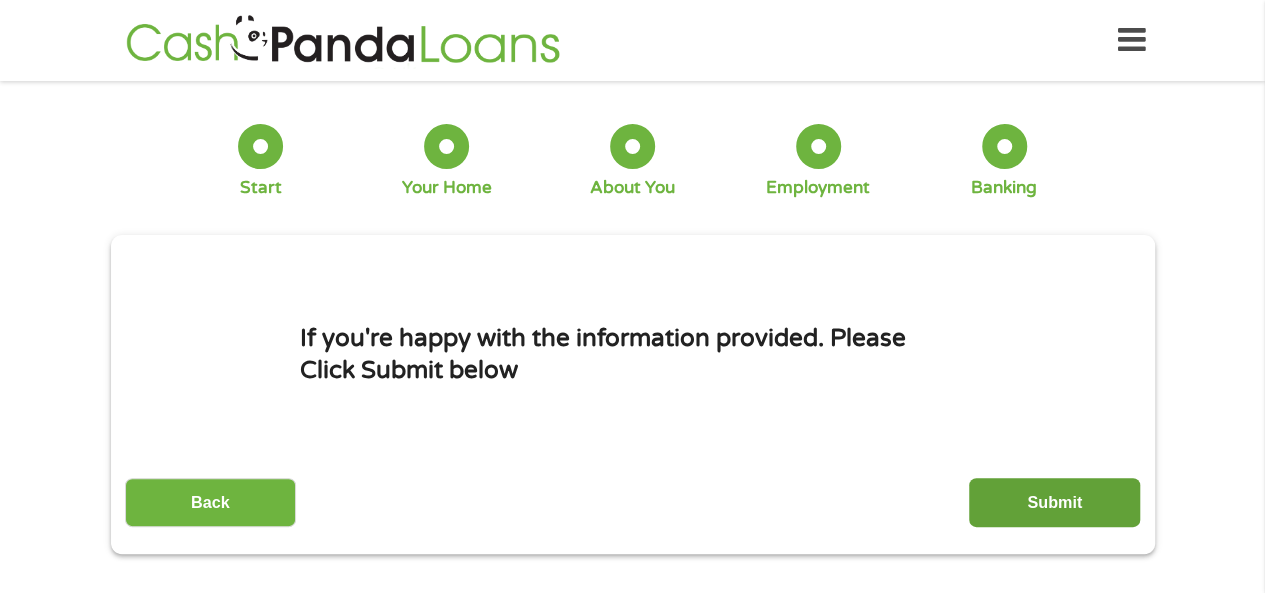click on "Submit" at bounding box center (1054, 502) 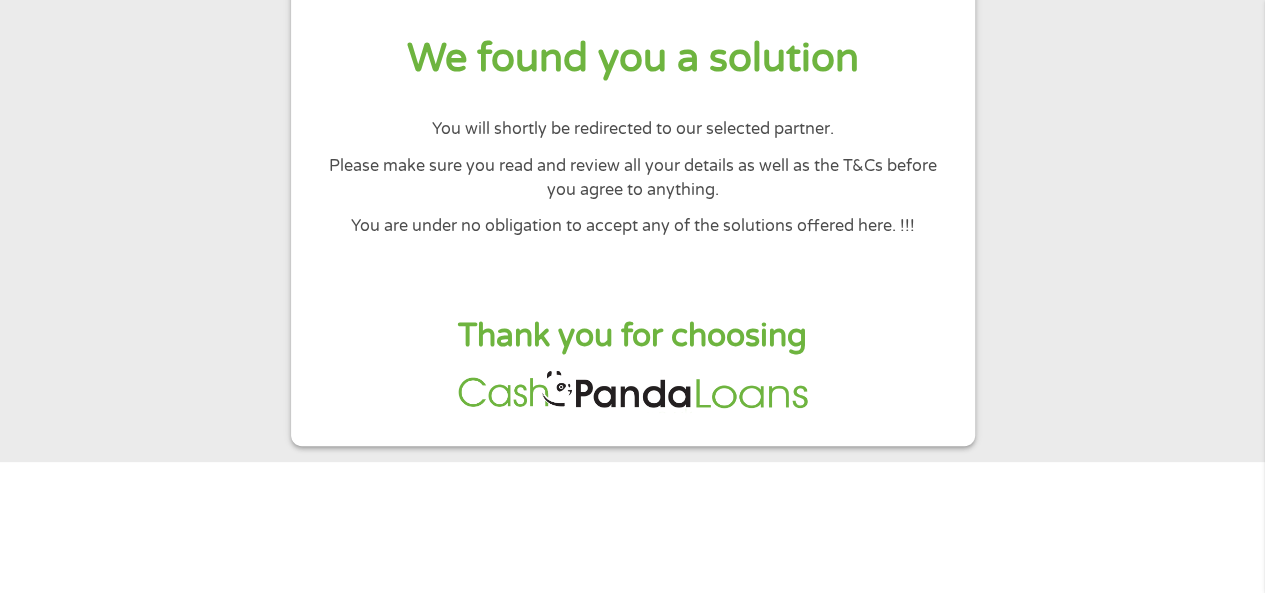 scroll, scrollTop: 200, scrollLeft: 0, axis: vertical 